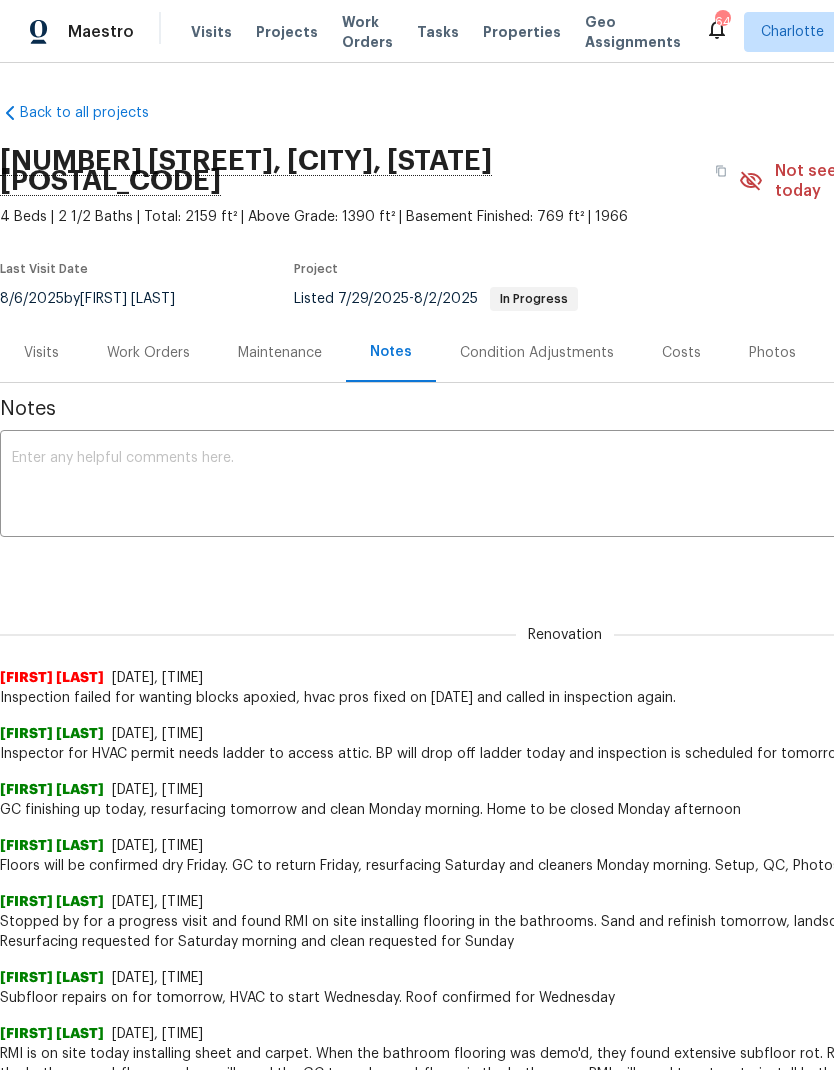 scroll, scrollTop: 0, scrollLeft: 0, axis: both 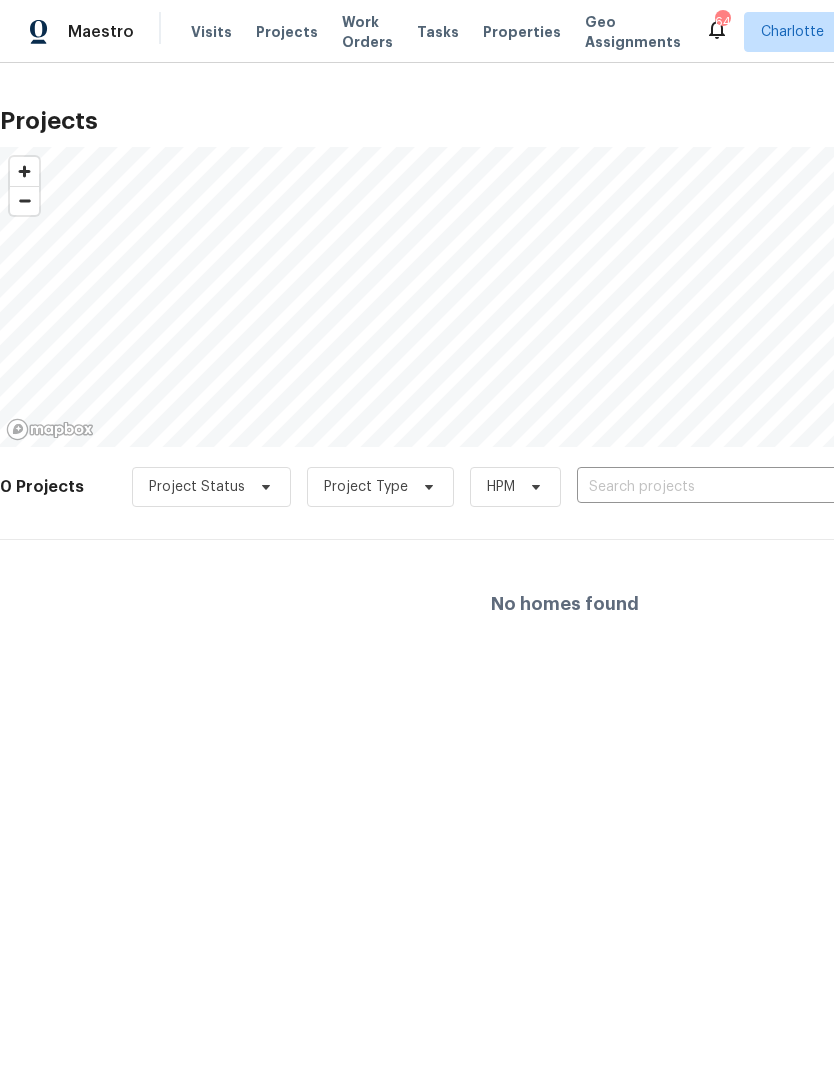 click at bounding box center (691, 487) 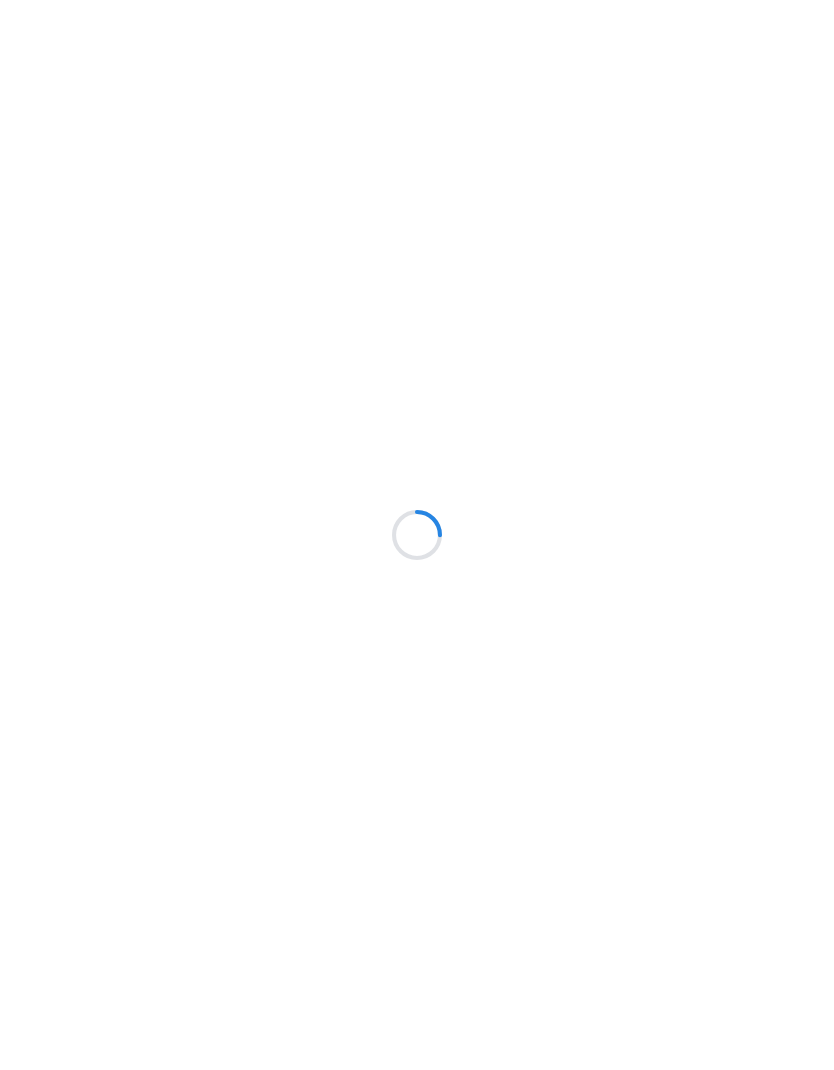 scroll, scrollTop: 0, scrollLeft: 0, axis: both 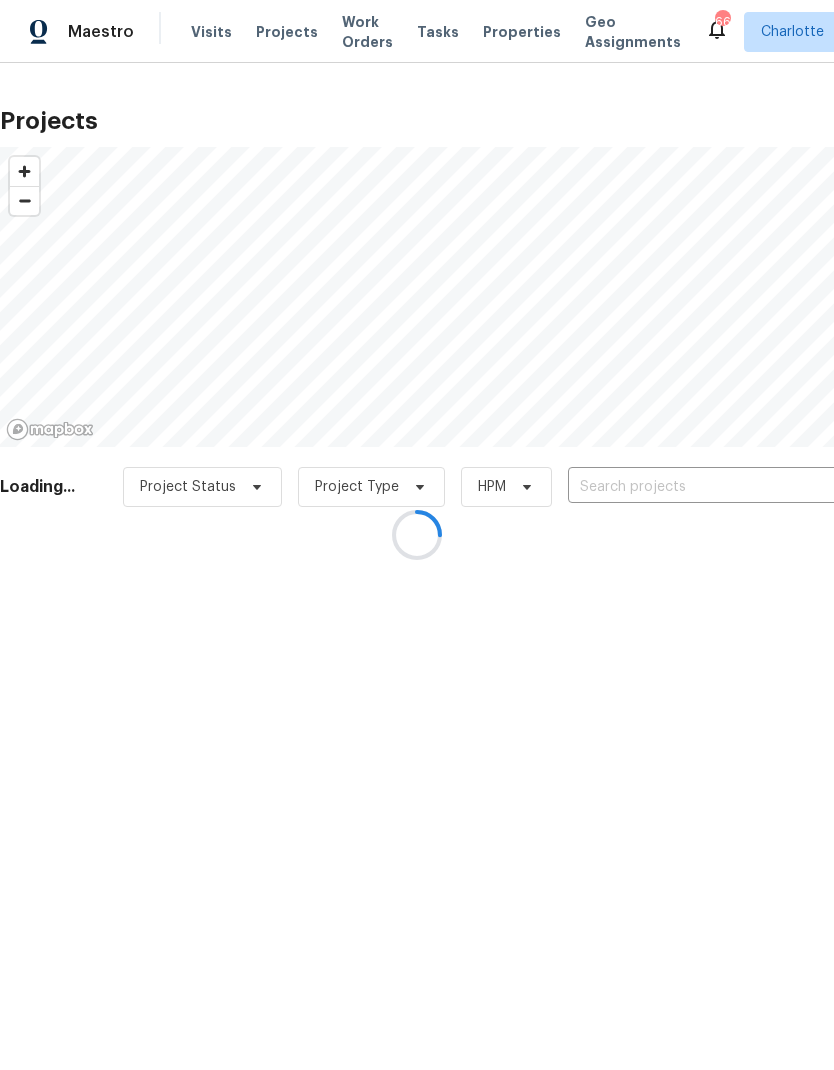 click at bounding box center (417, 535) 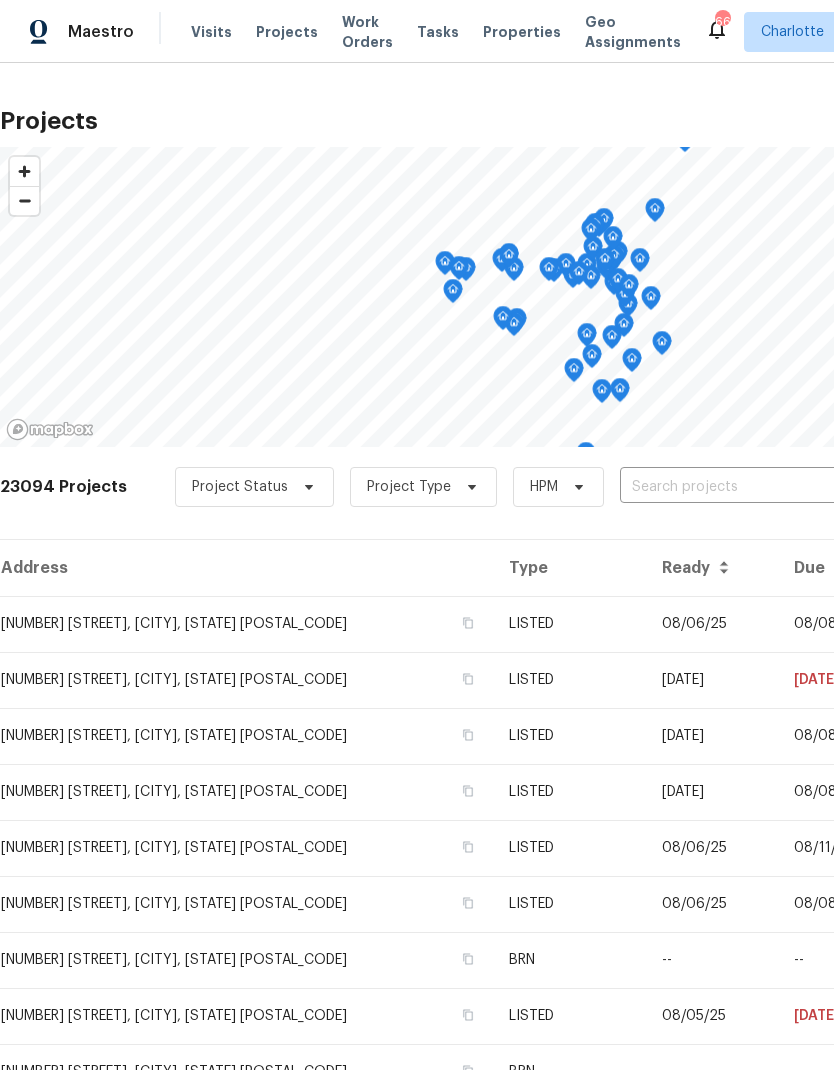 click at bounding box center [734, 487] 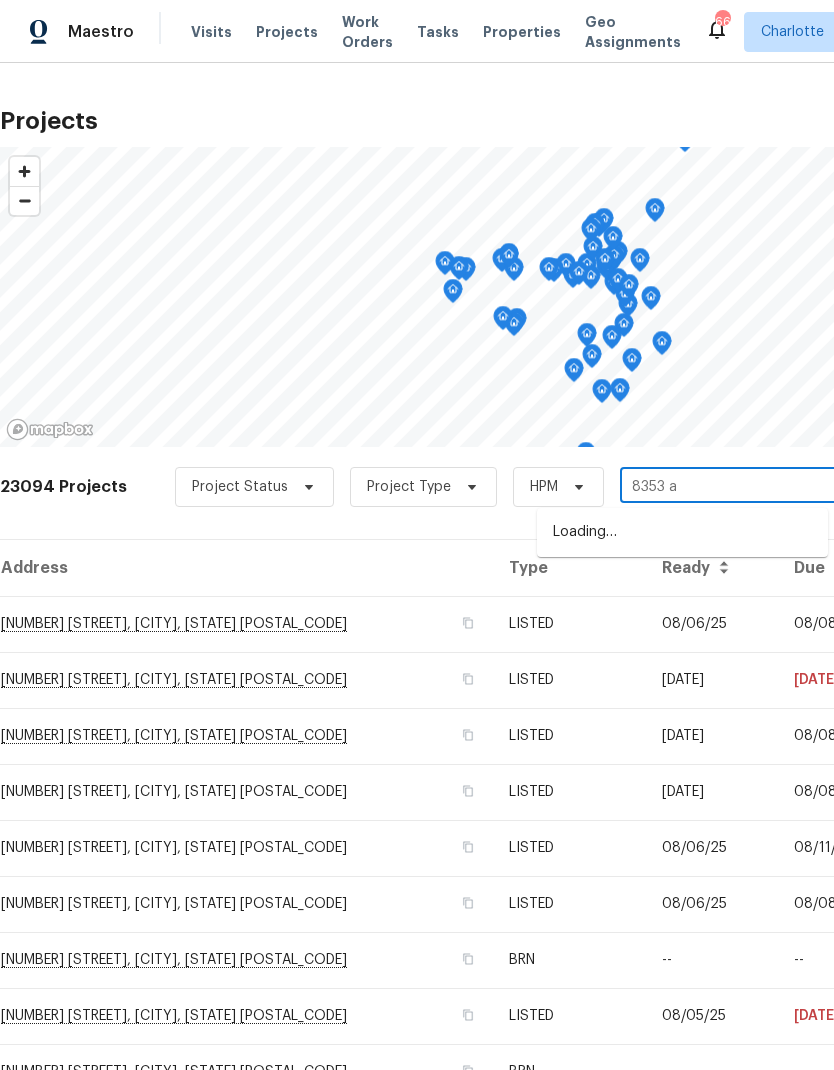type on "8353 ai" 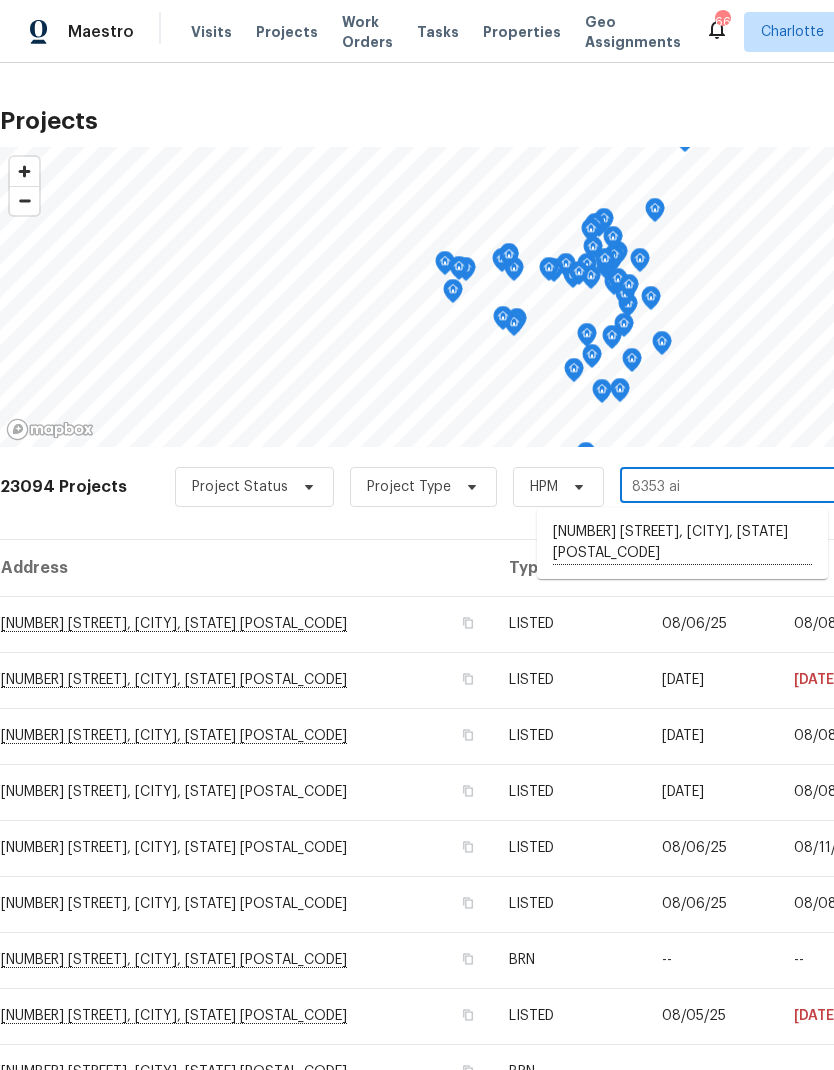 click on "8353 Ainsworth St, Charlotte, NC 28216" at bounding box center [682, 543] 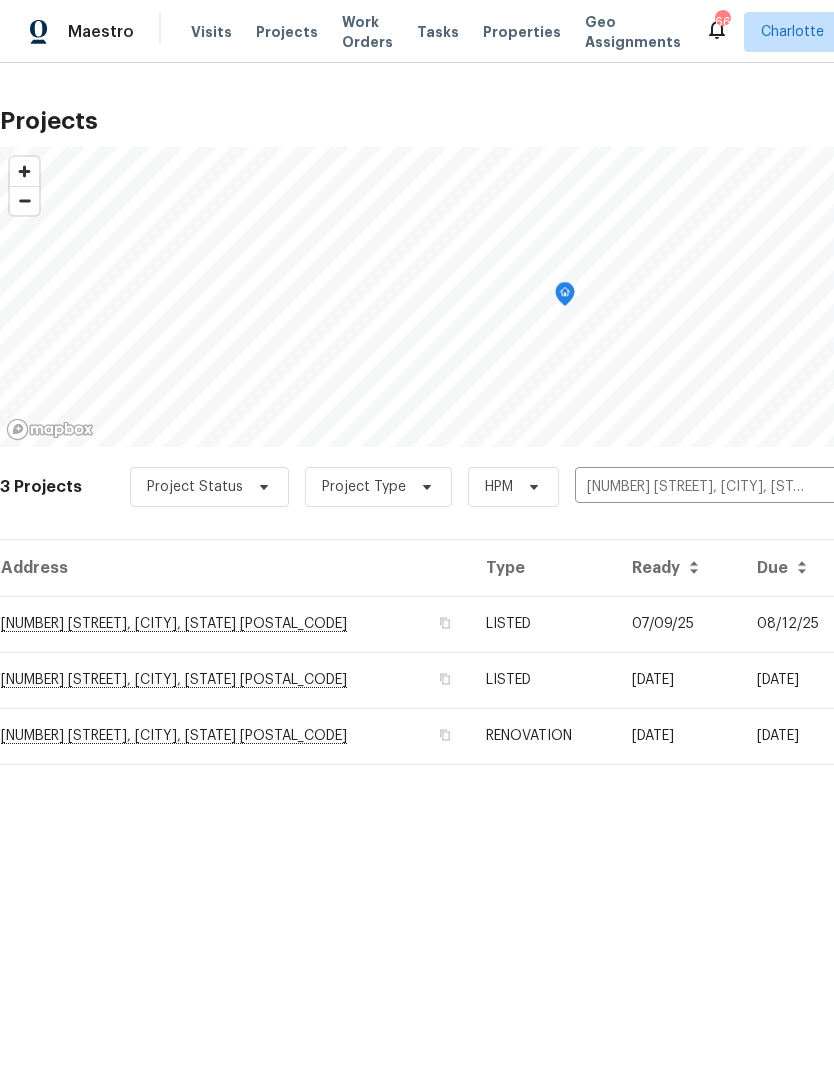 click on "08/12/25" at bounding box center [799, 624] 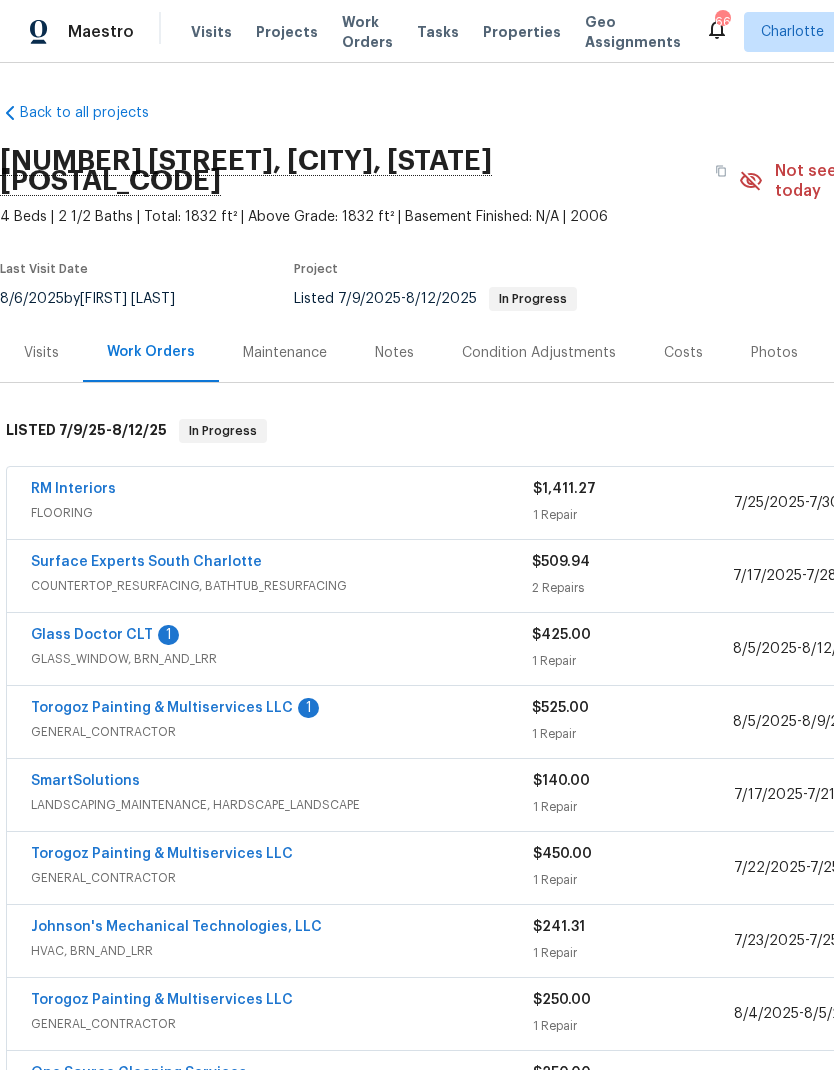 click on "Glass Doctor CLT" at bounding box center [92, 635] 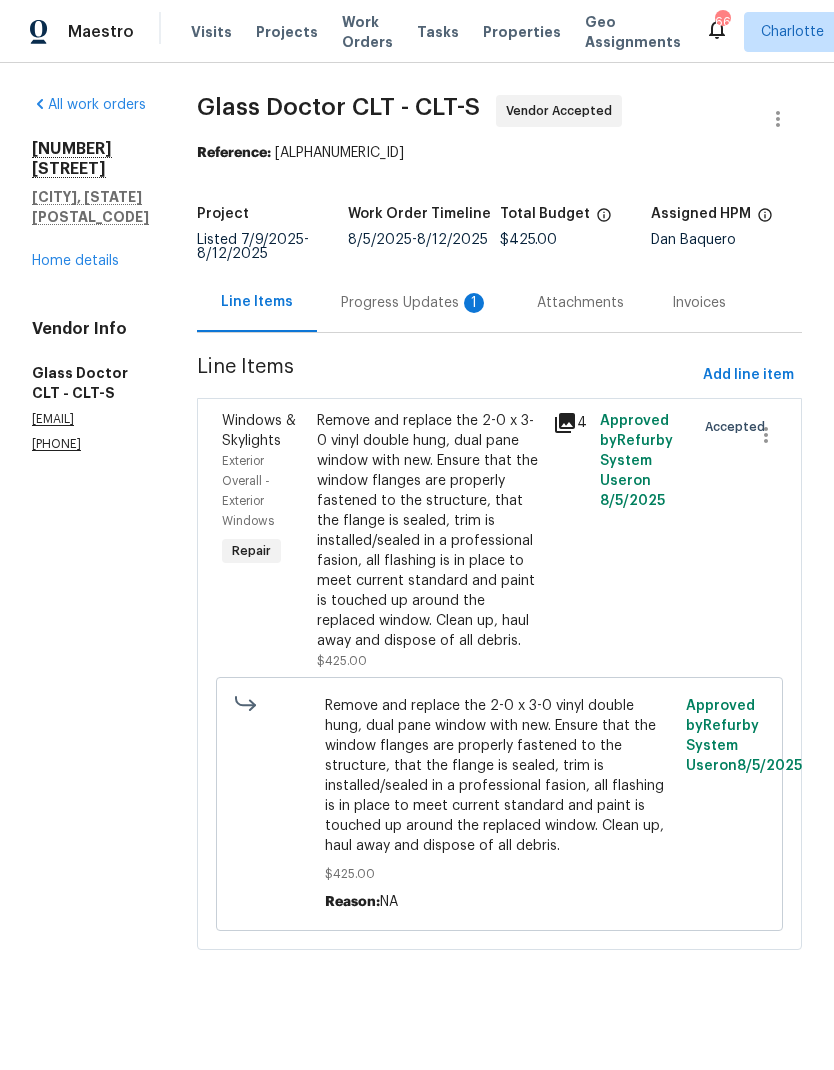 click on "Progress Updates 1" at bounding box center [415, 303] 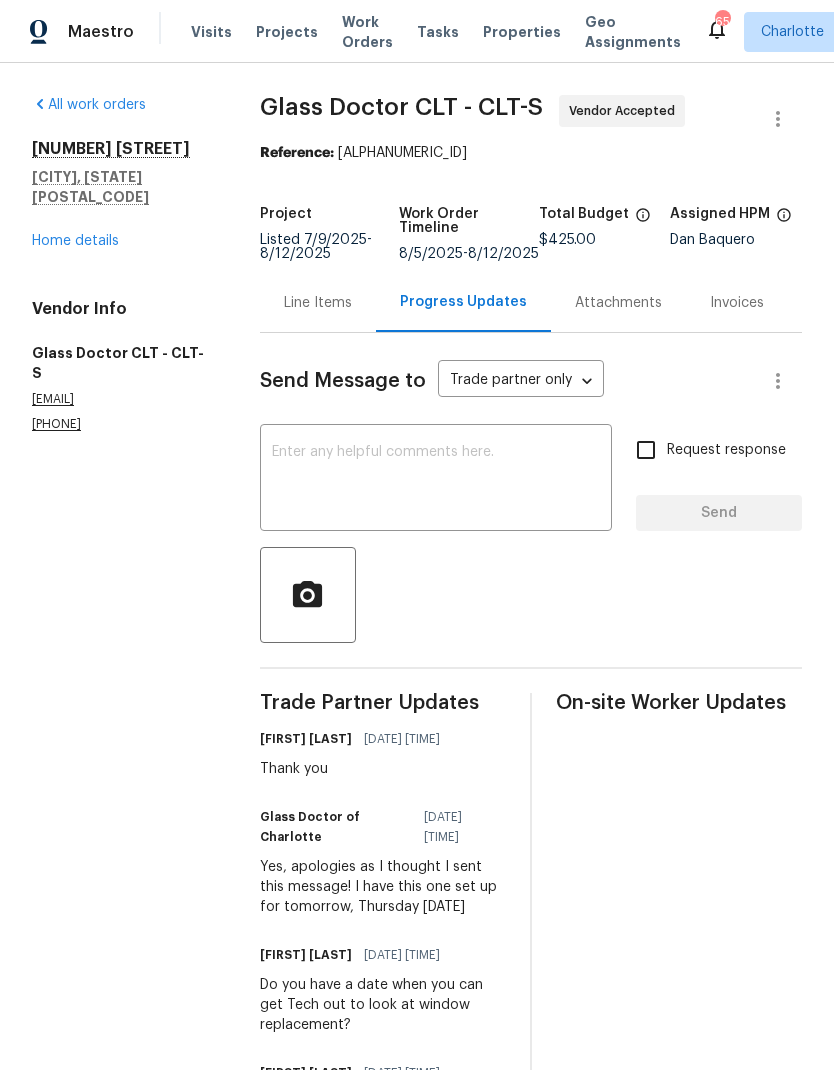 click on "Home details" at bounding box center (75, 241) 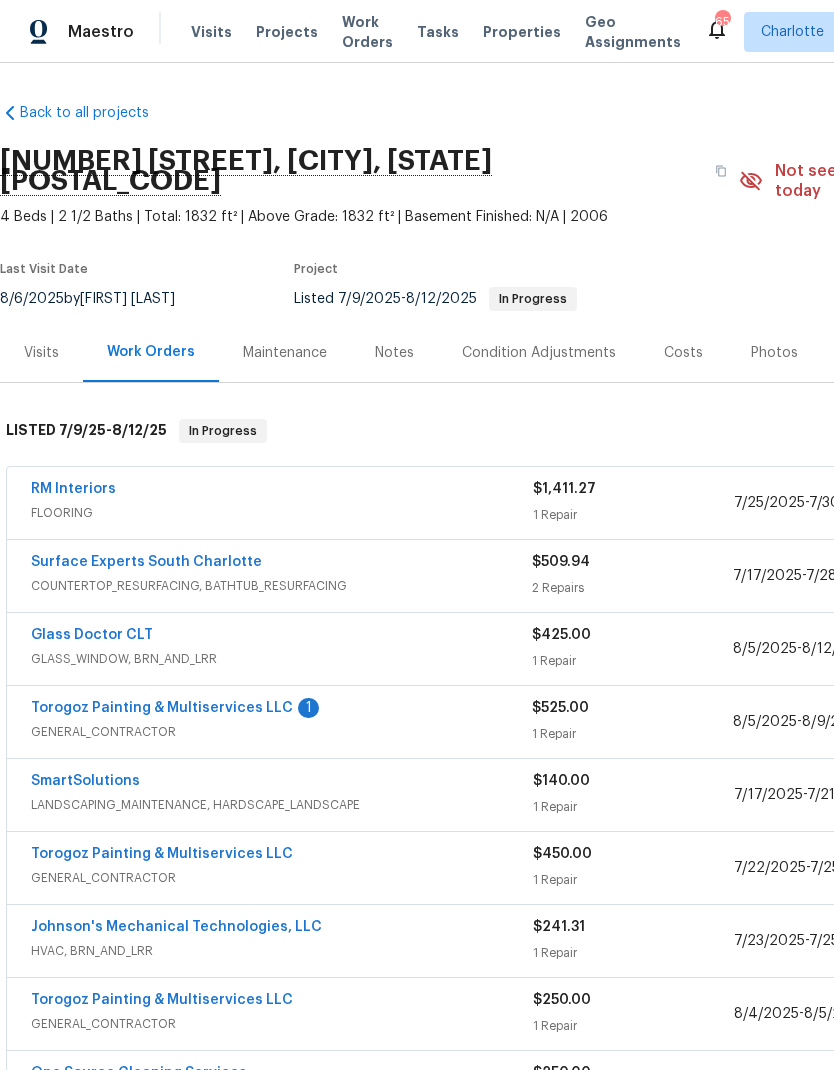 click on "Torogoz Painting & Multiservices LLC" at bounding box center (162, 708) 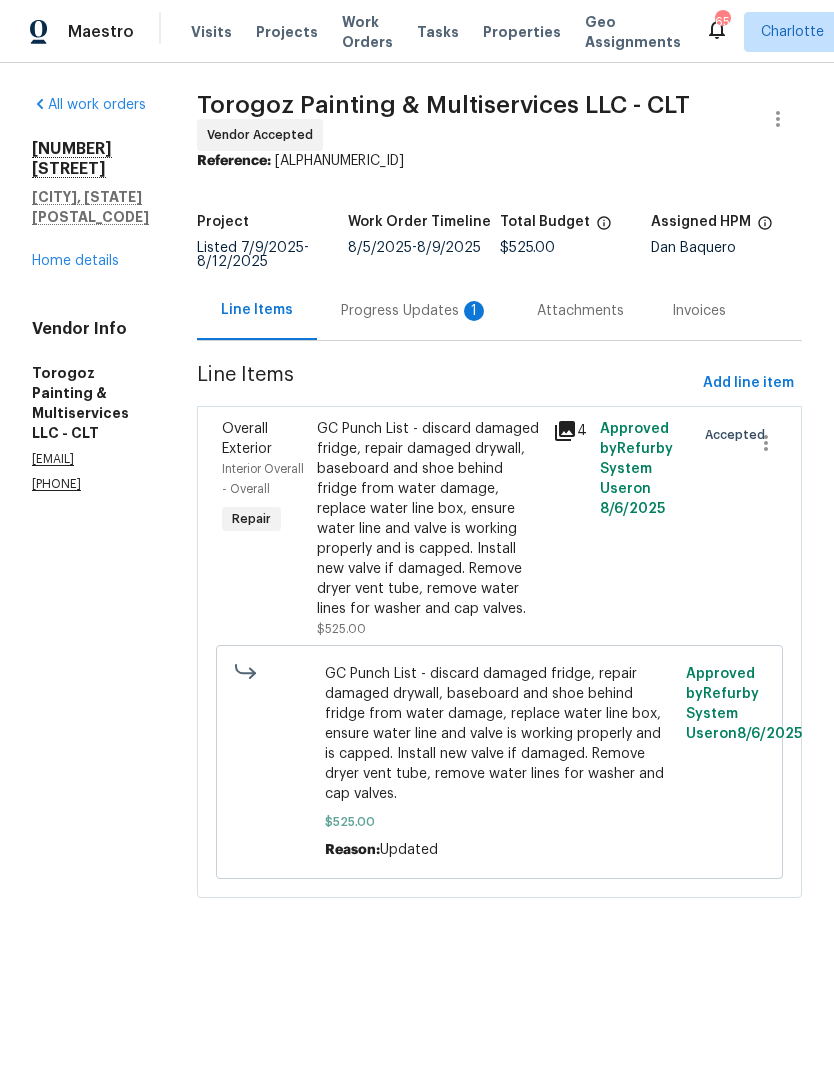 click on "Progress Updates 1" at bounding box center (415, 311) 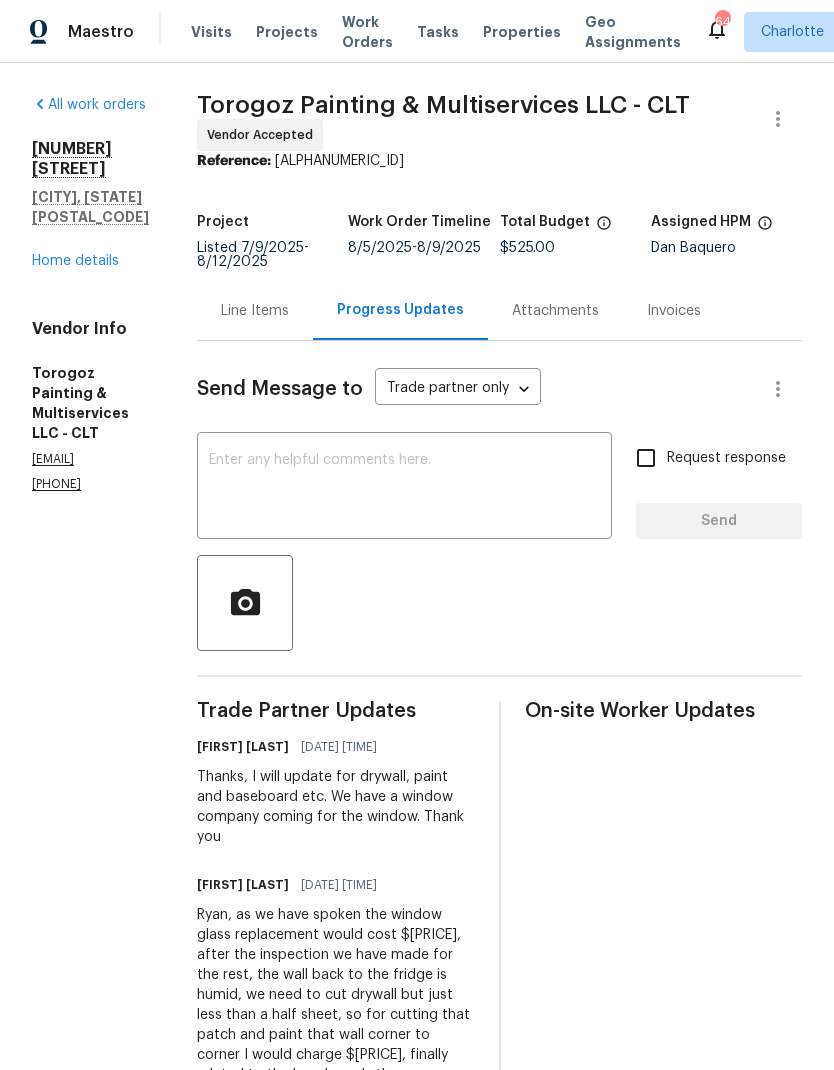 click on "Home details" at bounding box center (75, 261) 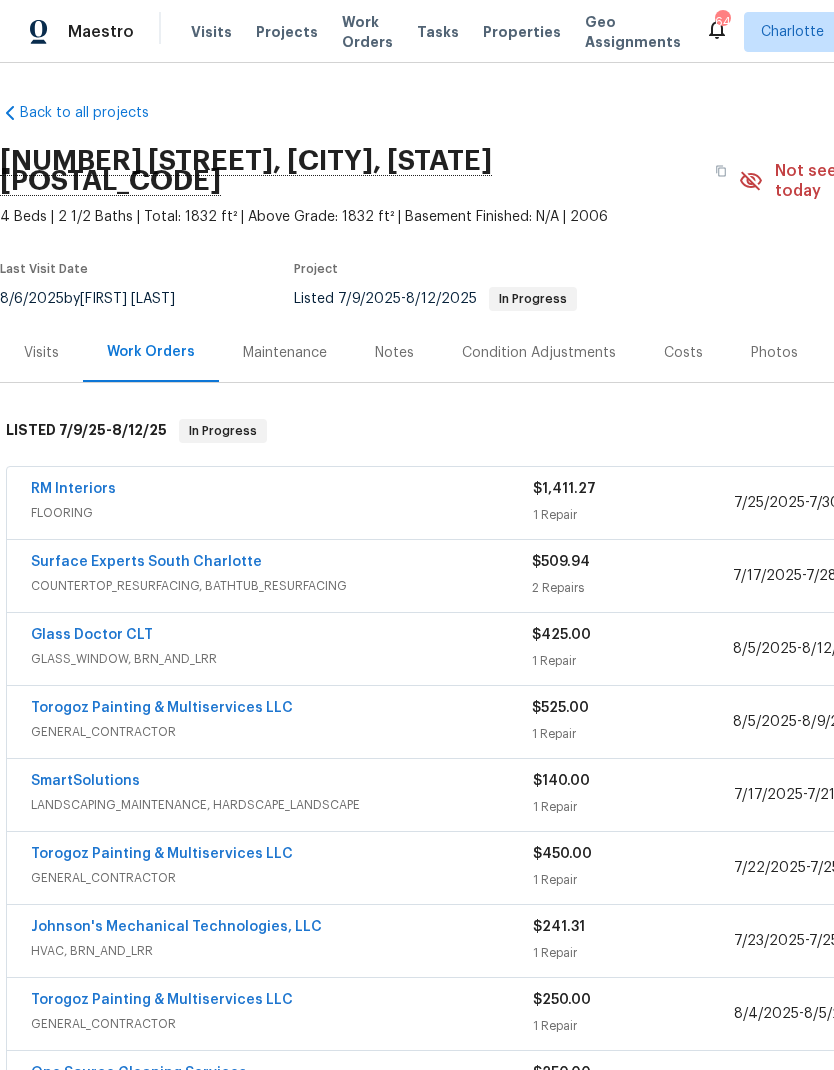 scroll, scrollTop: 0, scrollLeft: 0, axis: both 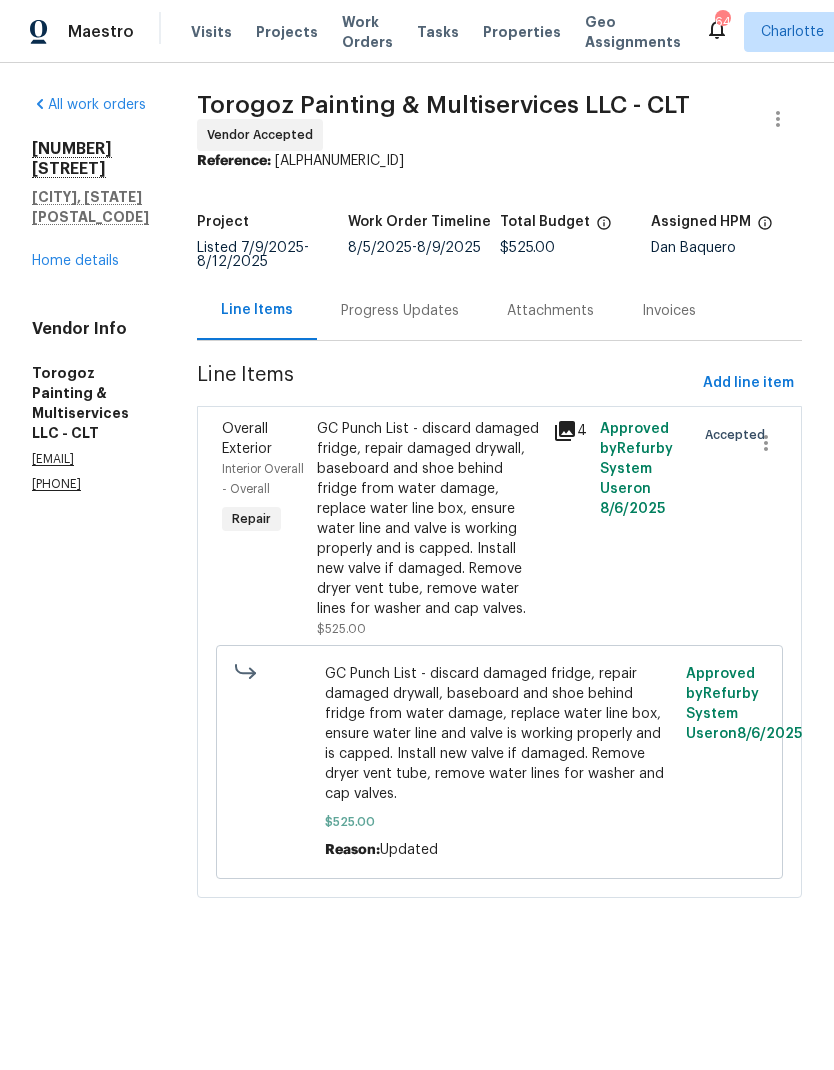 click on "Home details" at bounding box center [75, 261] 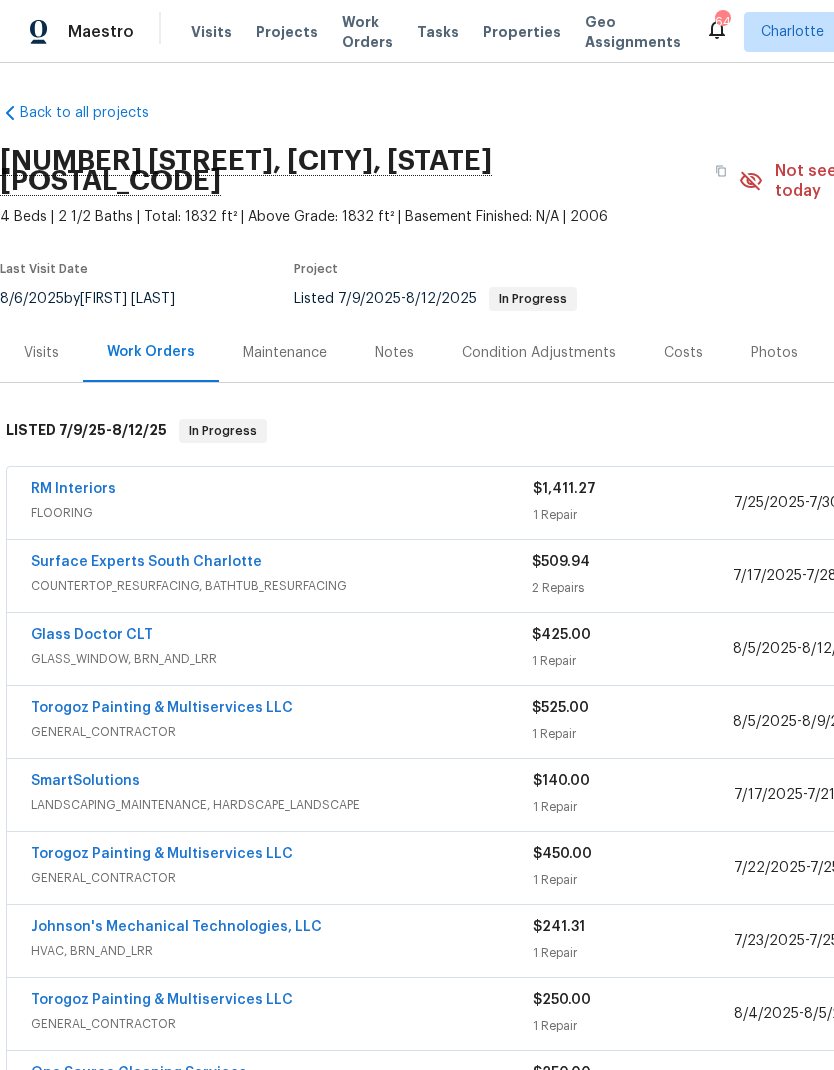 click on "Visits" at bounding box center (211, 32) 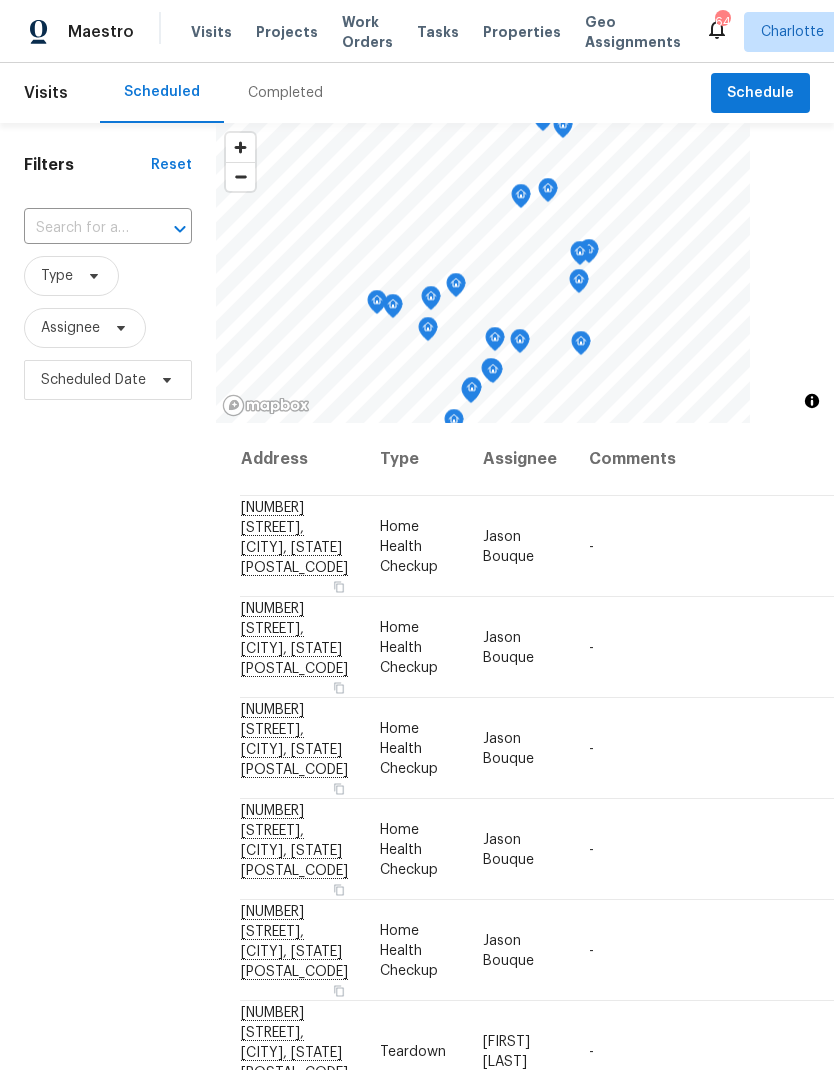 click at bounding box center [80, 228] 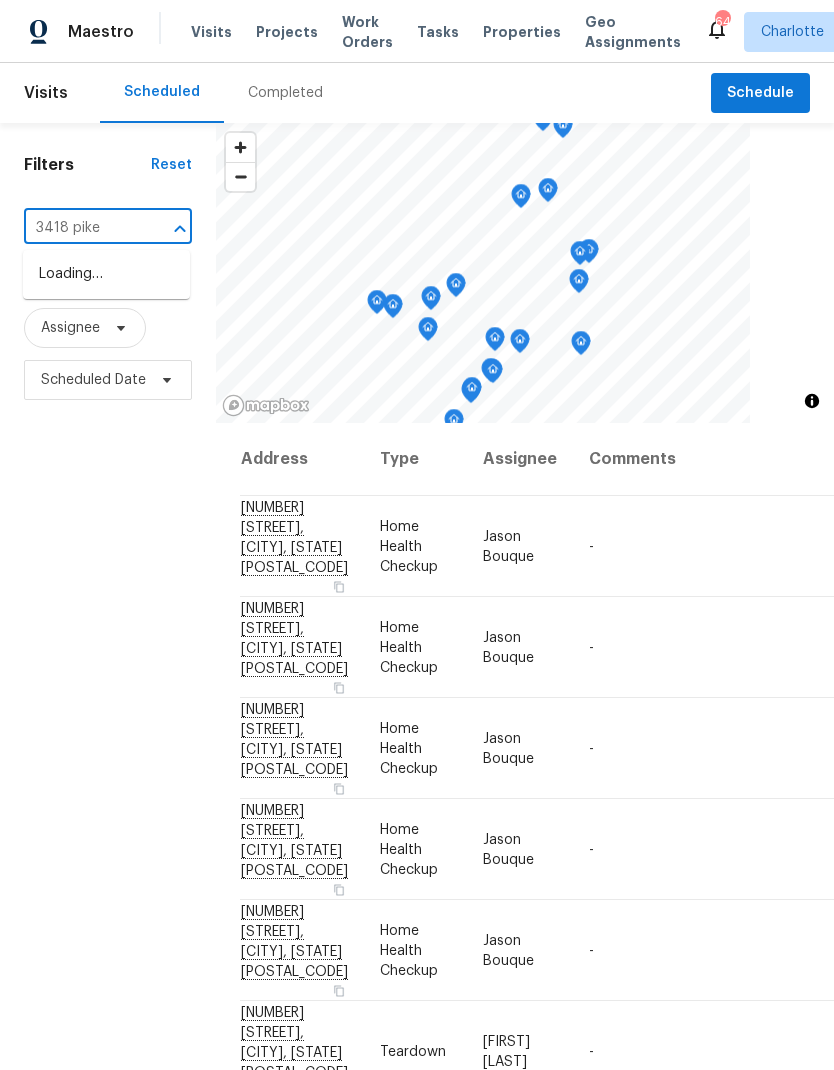 type on "3418 pikes" 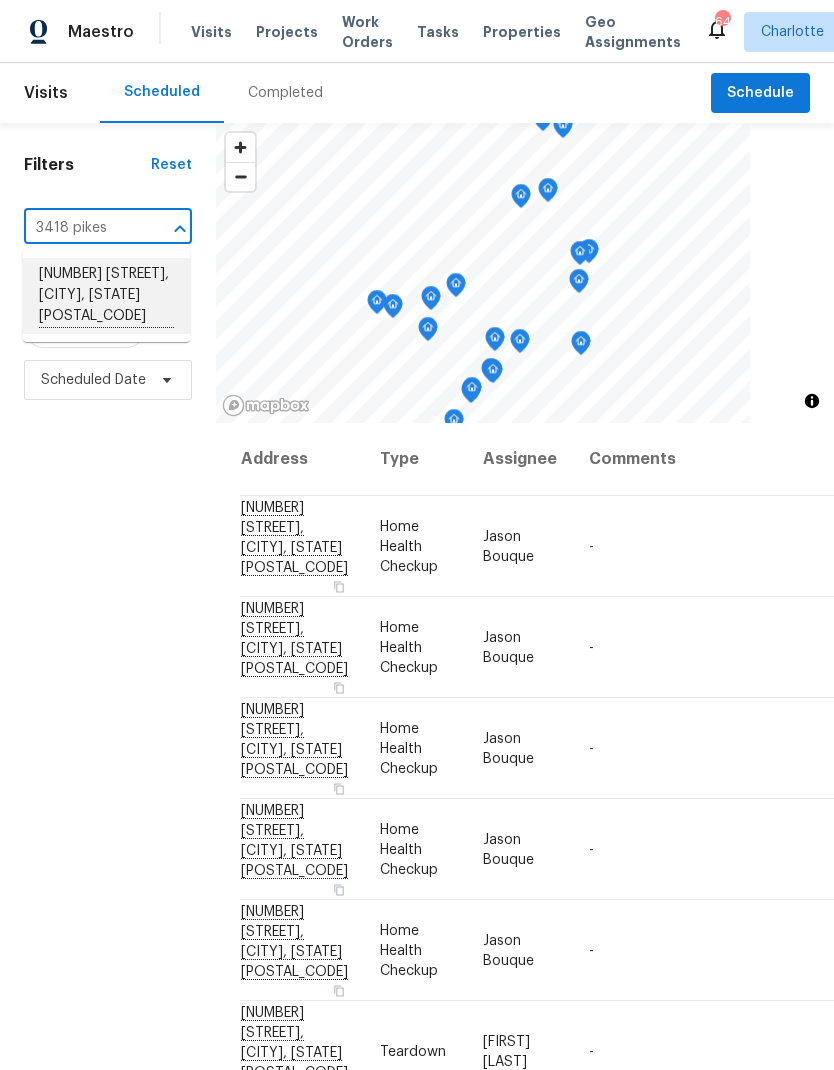 click on "3418 Pikes Peak Dr, Gastonia, NC 28052" at bounding box center (106, 296) 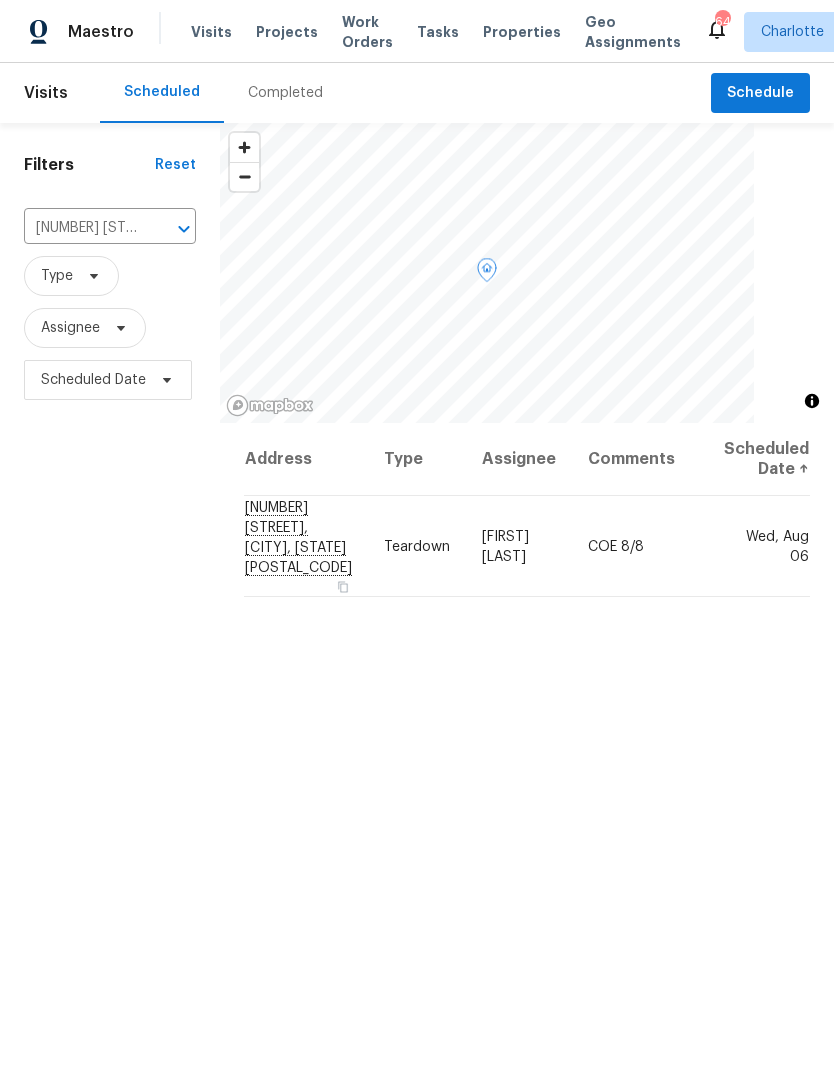 click 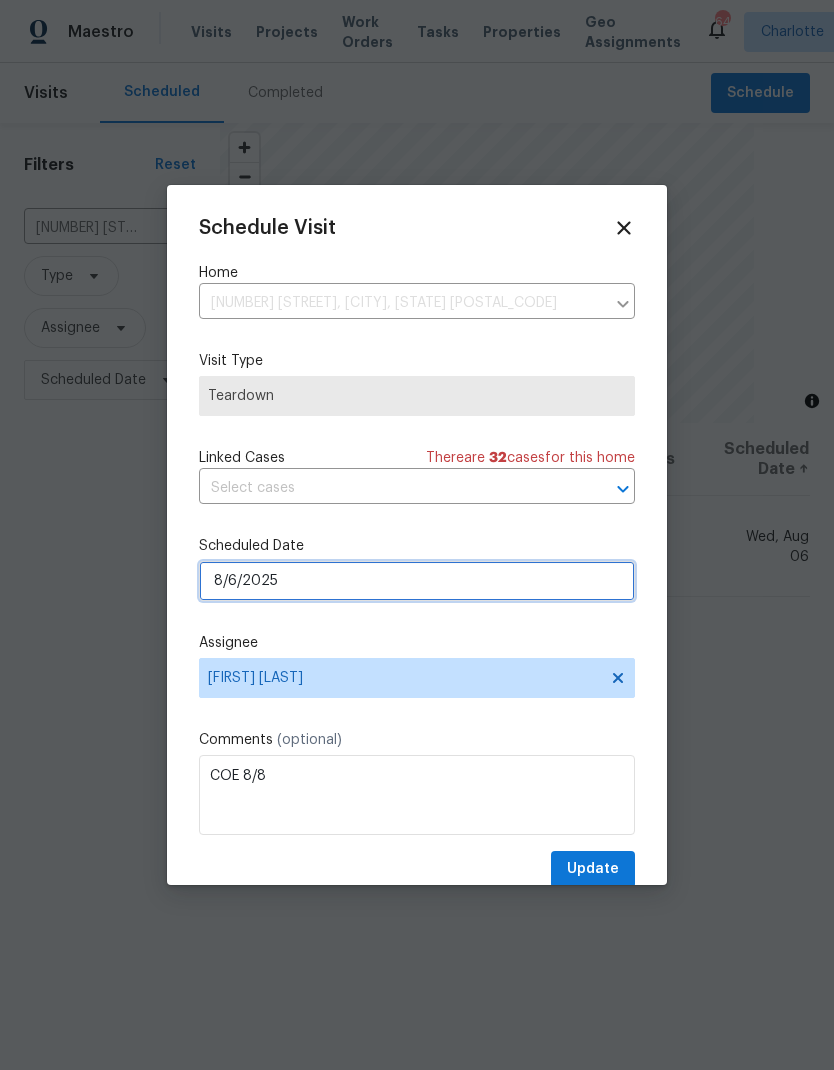 click on "8/6/2025" at bounding box center [417, 581] 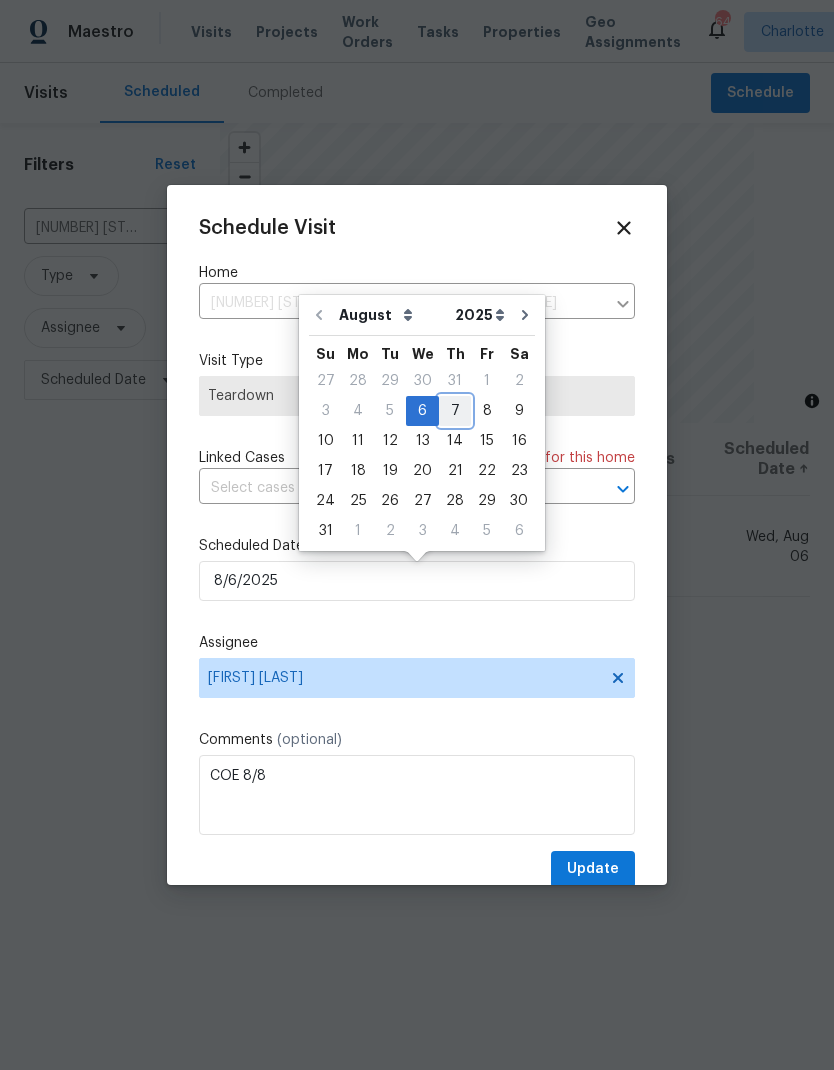 click on "7" at bounding box center [455, 411] 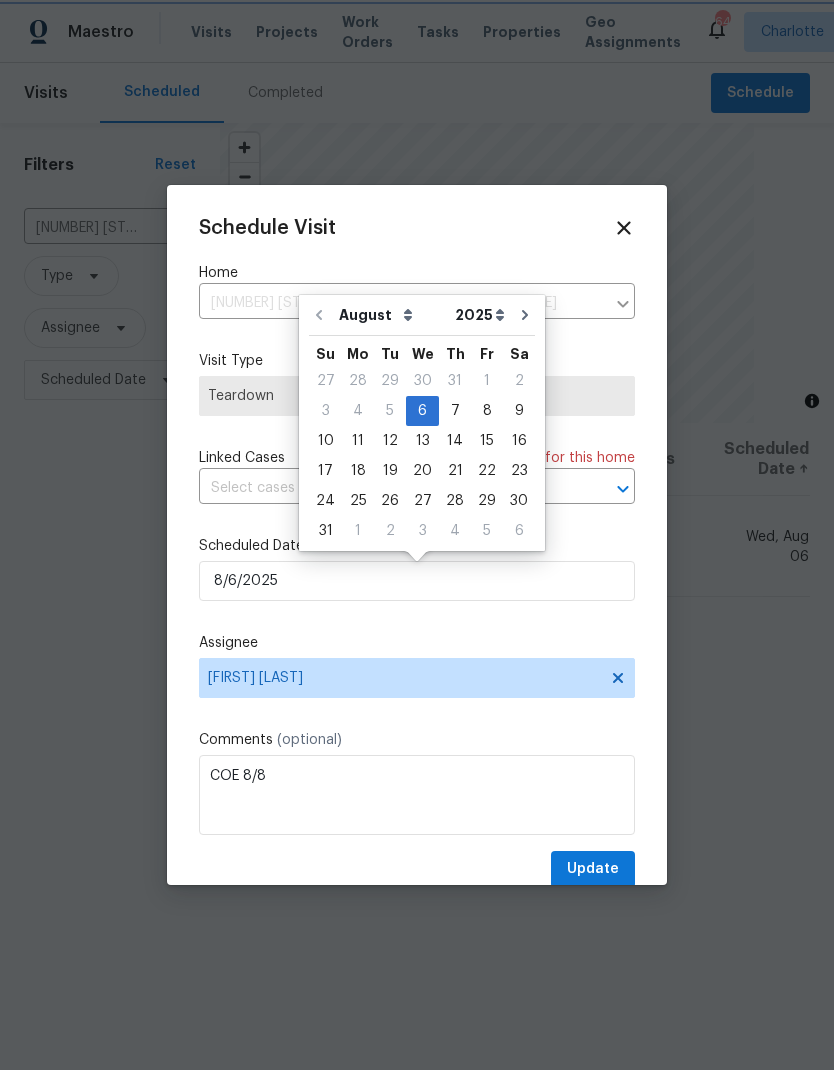 type on "8/7/2025" 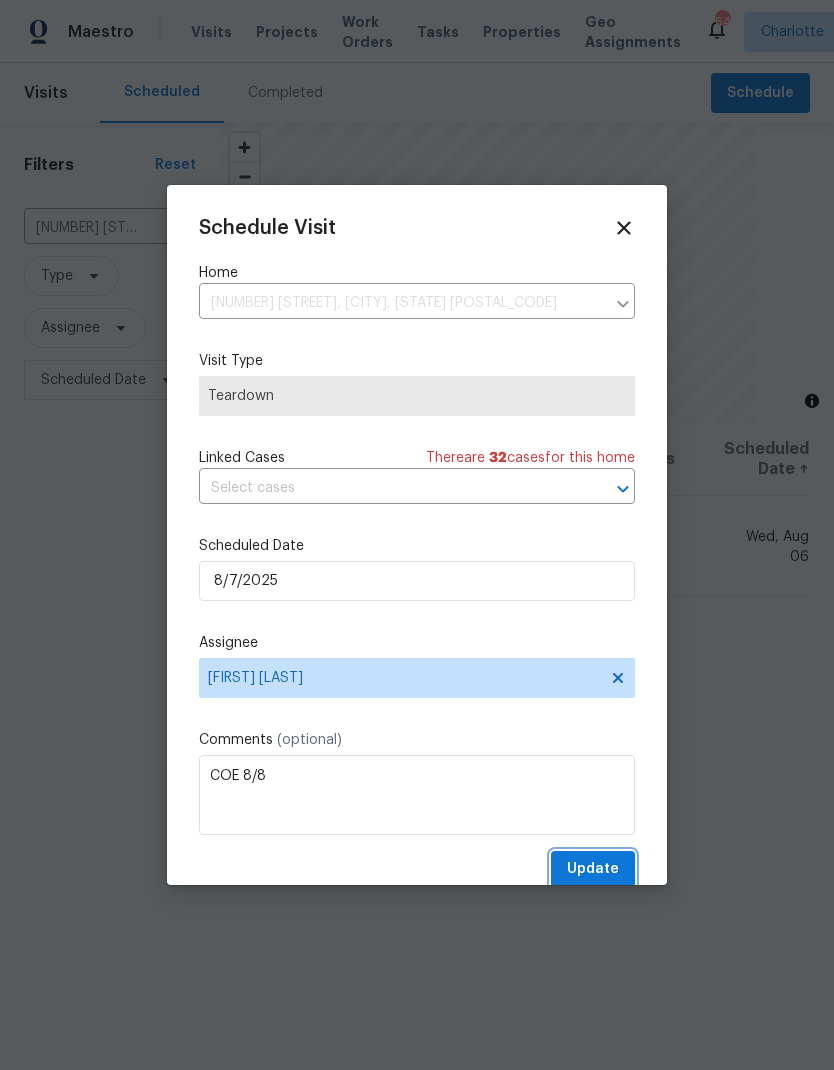 click on "Update" at bounding box center [593, 869] 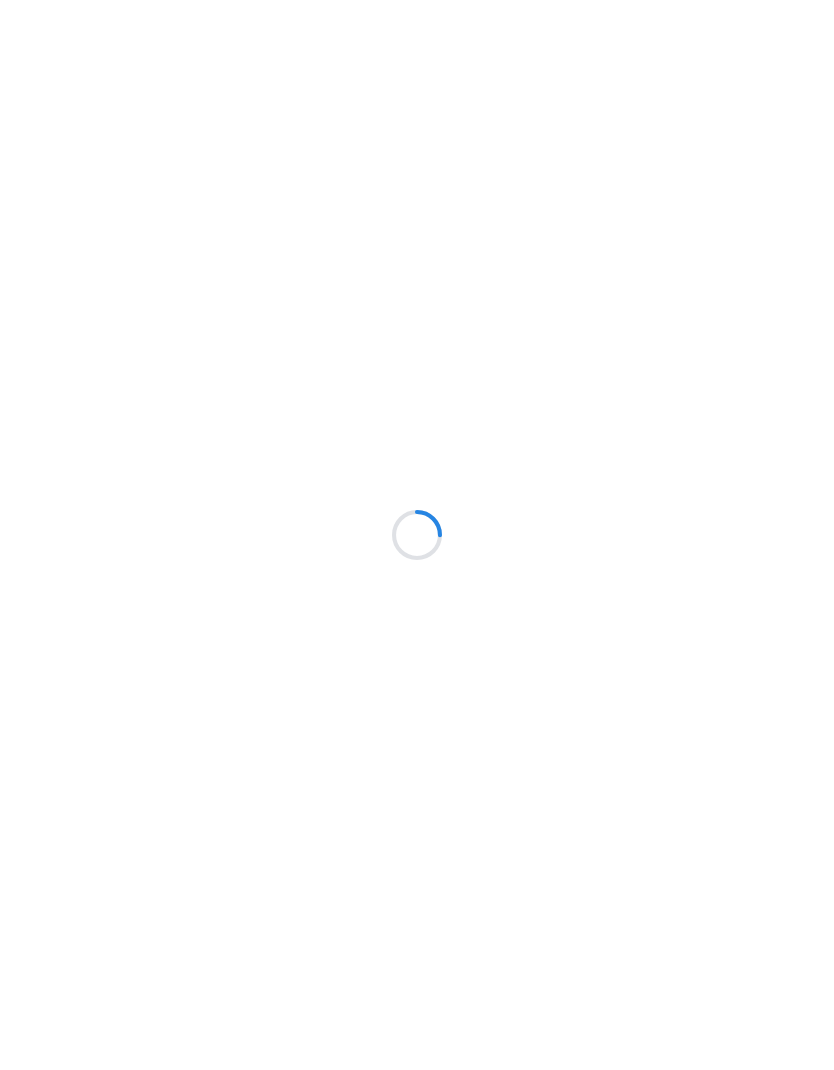 scroll, scrollTop: 0, scrollLeft: 0, axis: both 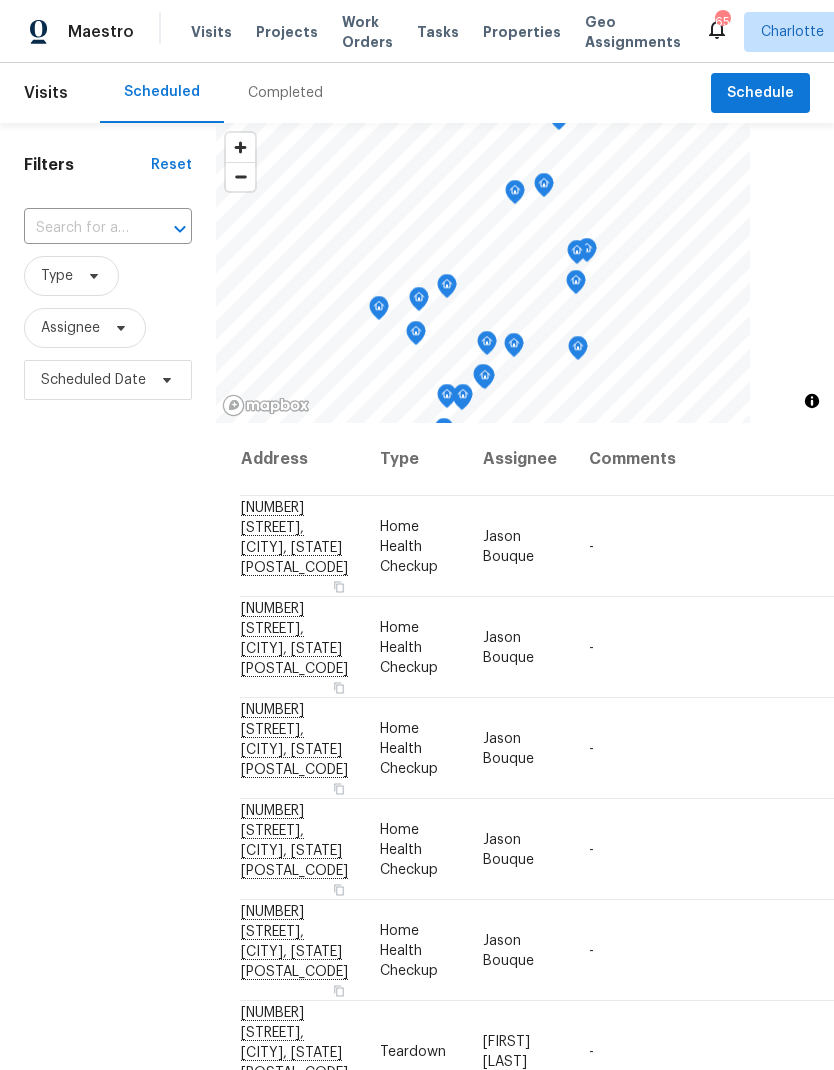 click on "Visits" at bounding box center [211, 32] 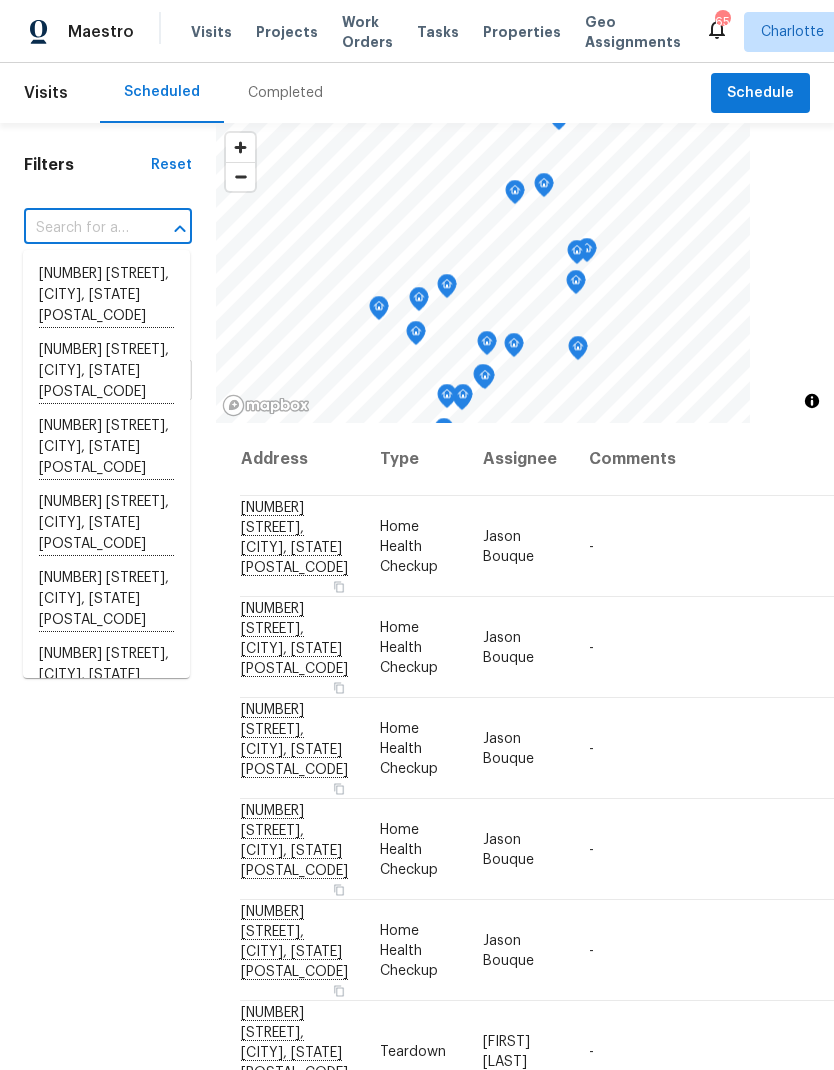 click on "Projects" at bounding box center (287, 32) 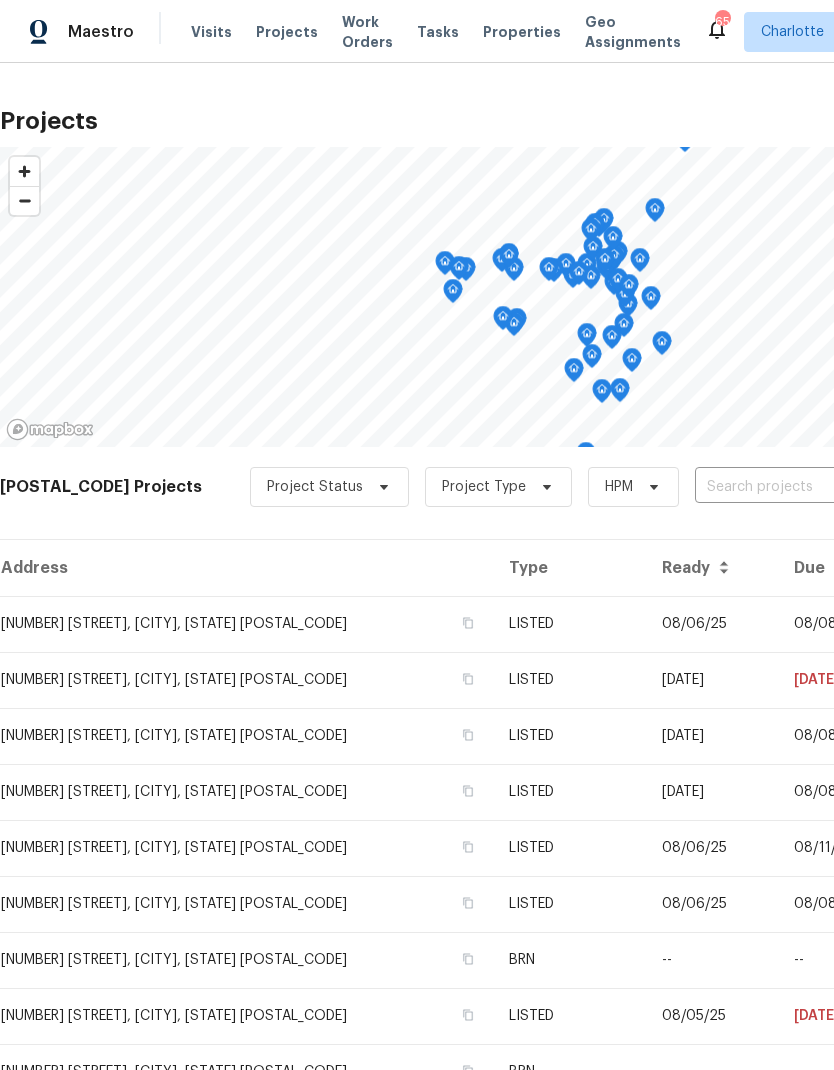 click at bounding box center (809, 487) 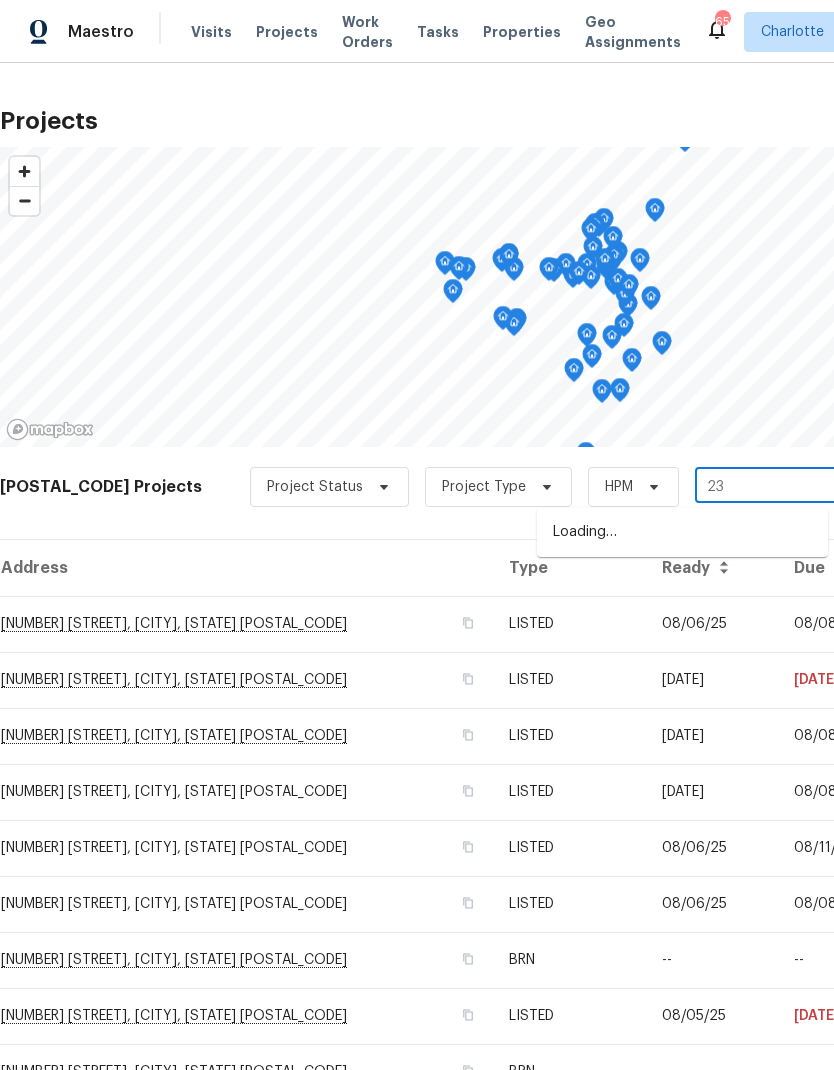 type on "2" 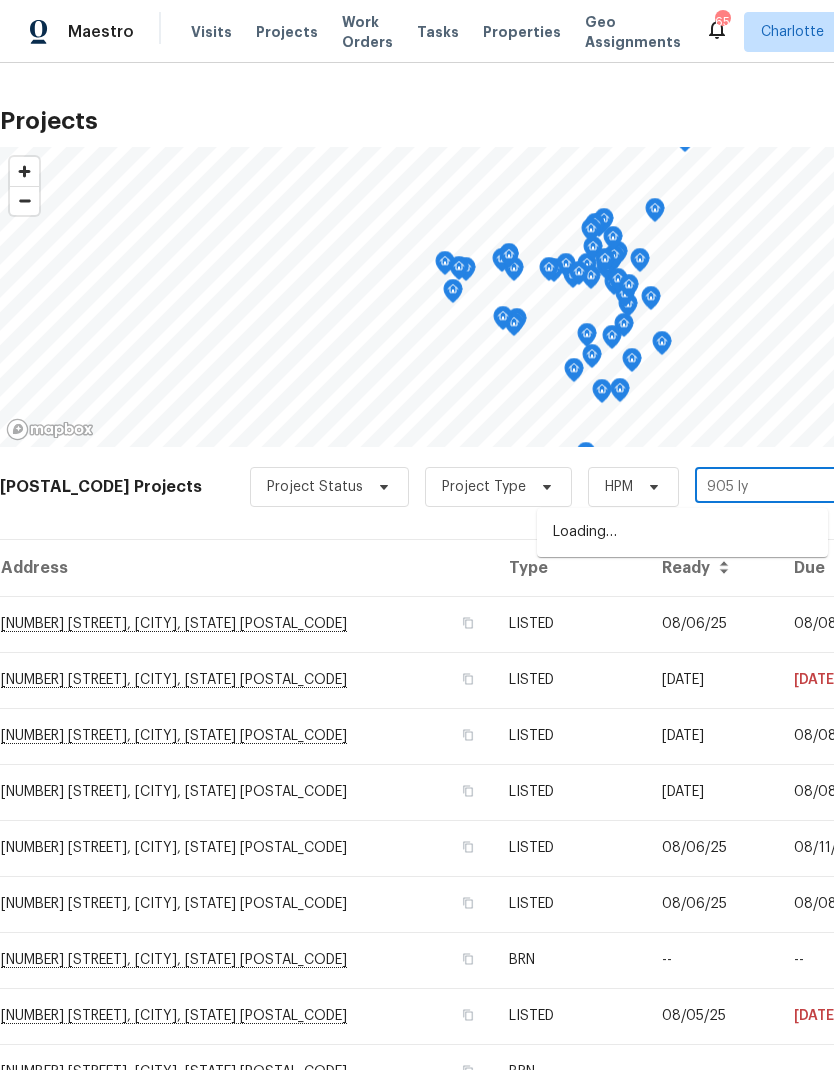 type on "905 lyn" 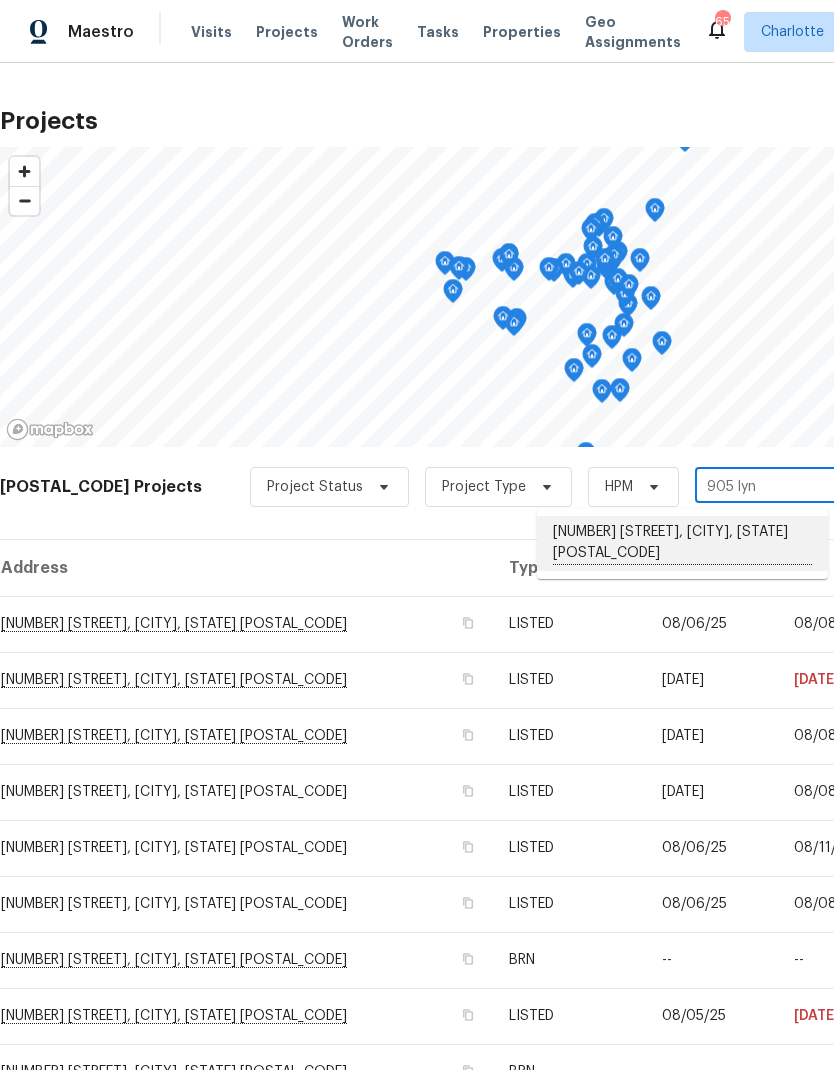 click on "[NUMBER] [STREET], [CITY], [STATE] [POSTAL_CODE]" at bounding box center [682, 543] 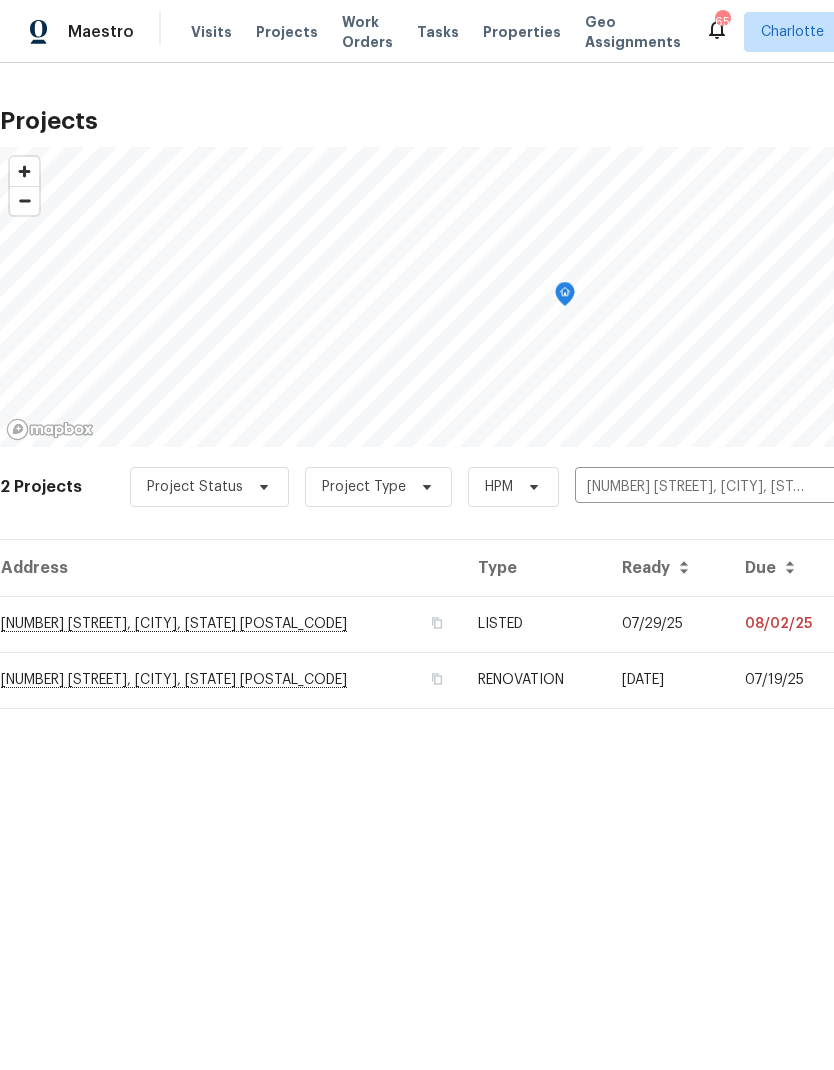 click on "07/29/25" at bounding box center (668, 624) 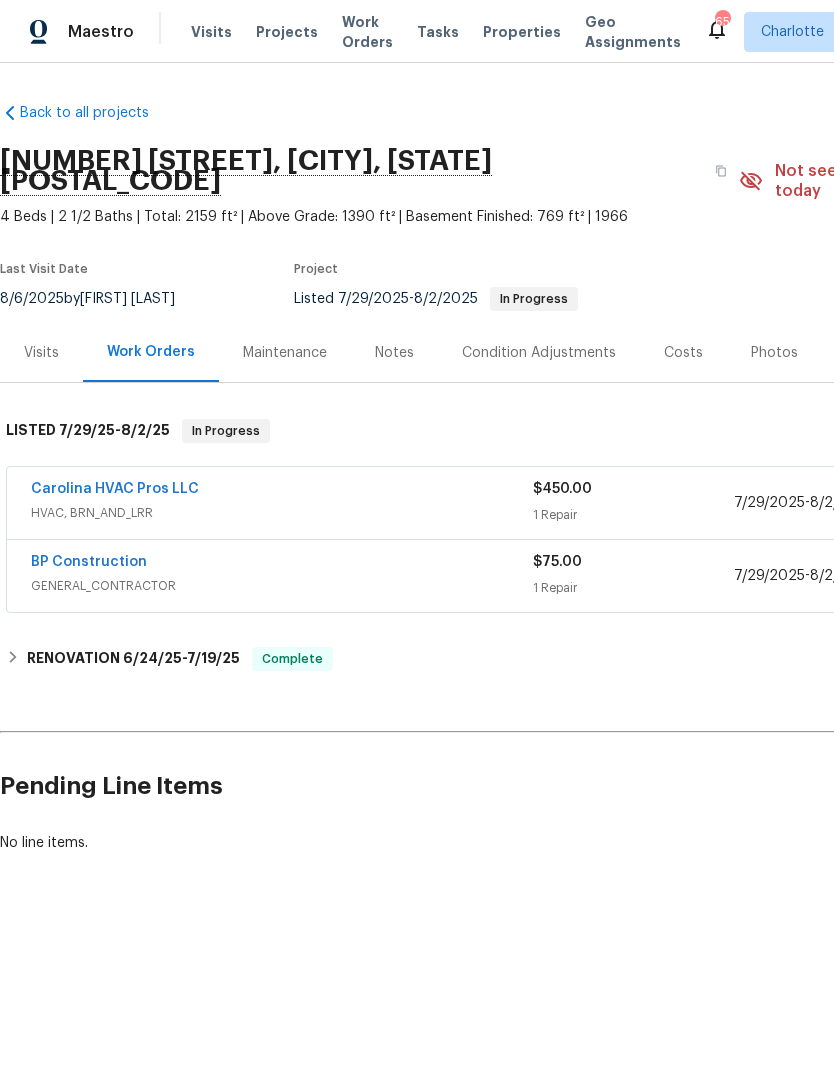 scroll, scrollTop: 0, scrollLeft: 0, axis: both 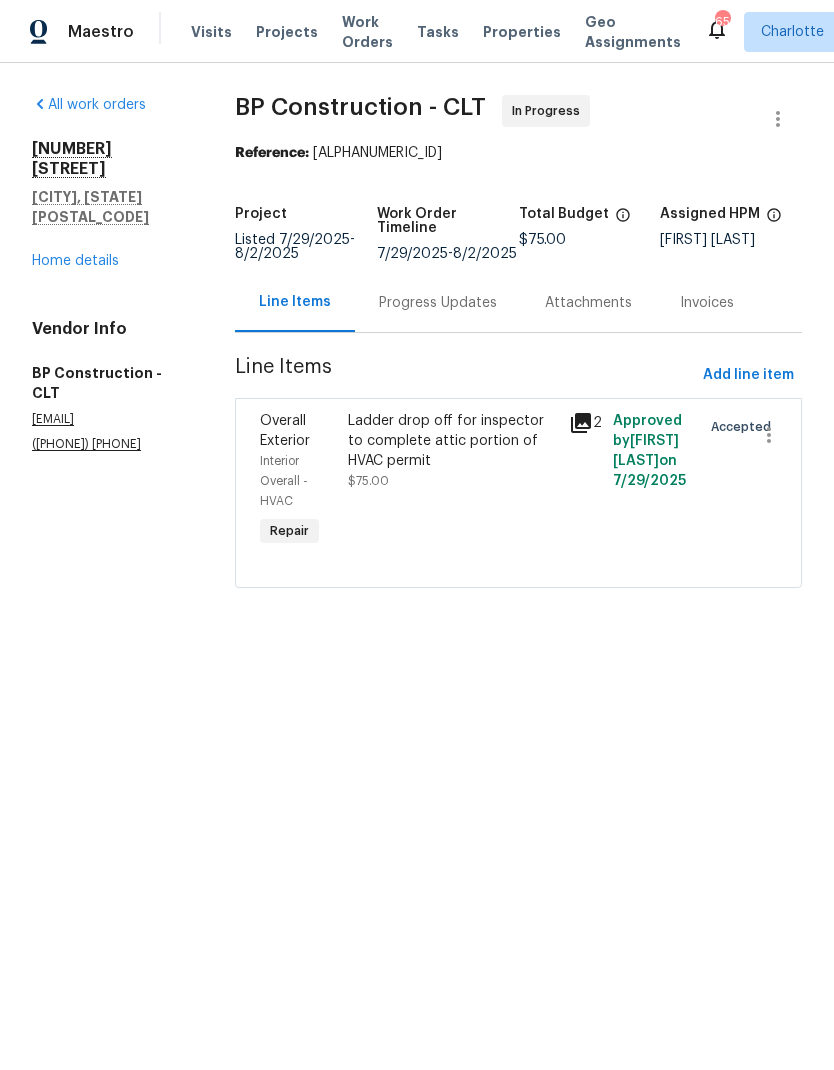 click on "Progress Updates" at bounding box center [438, 303] 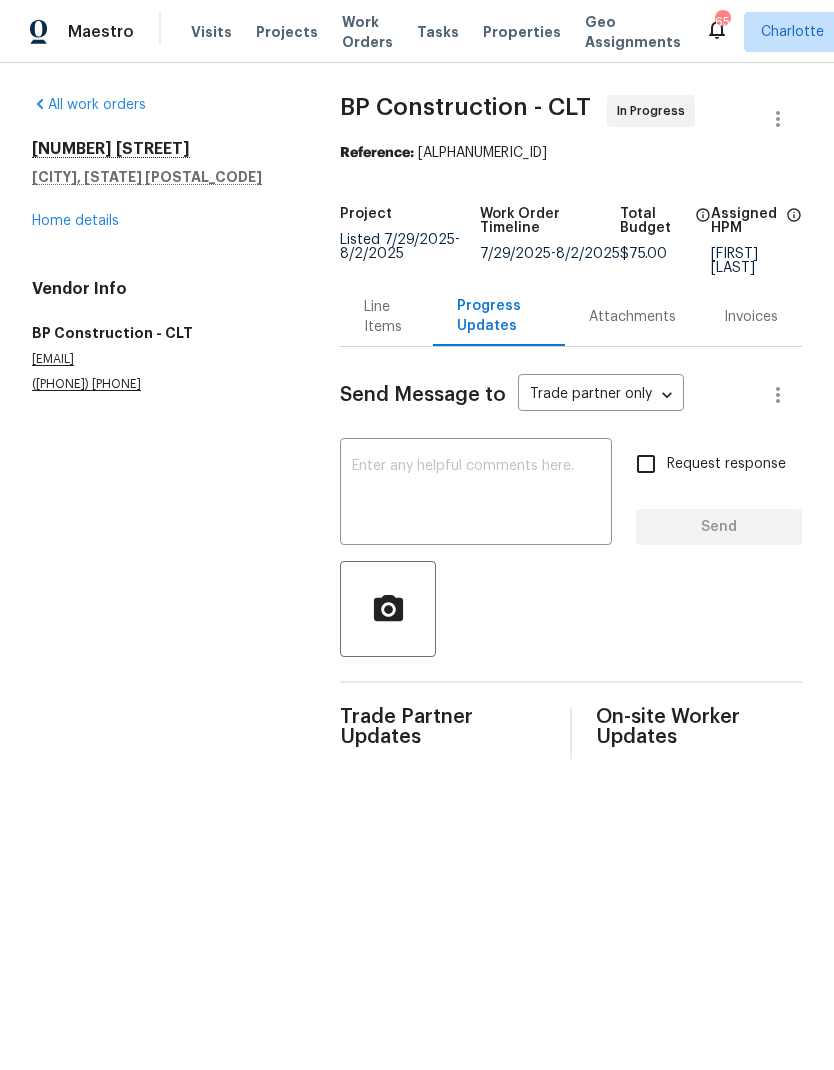 click at bounding box center [476, 494] 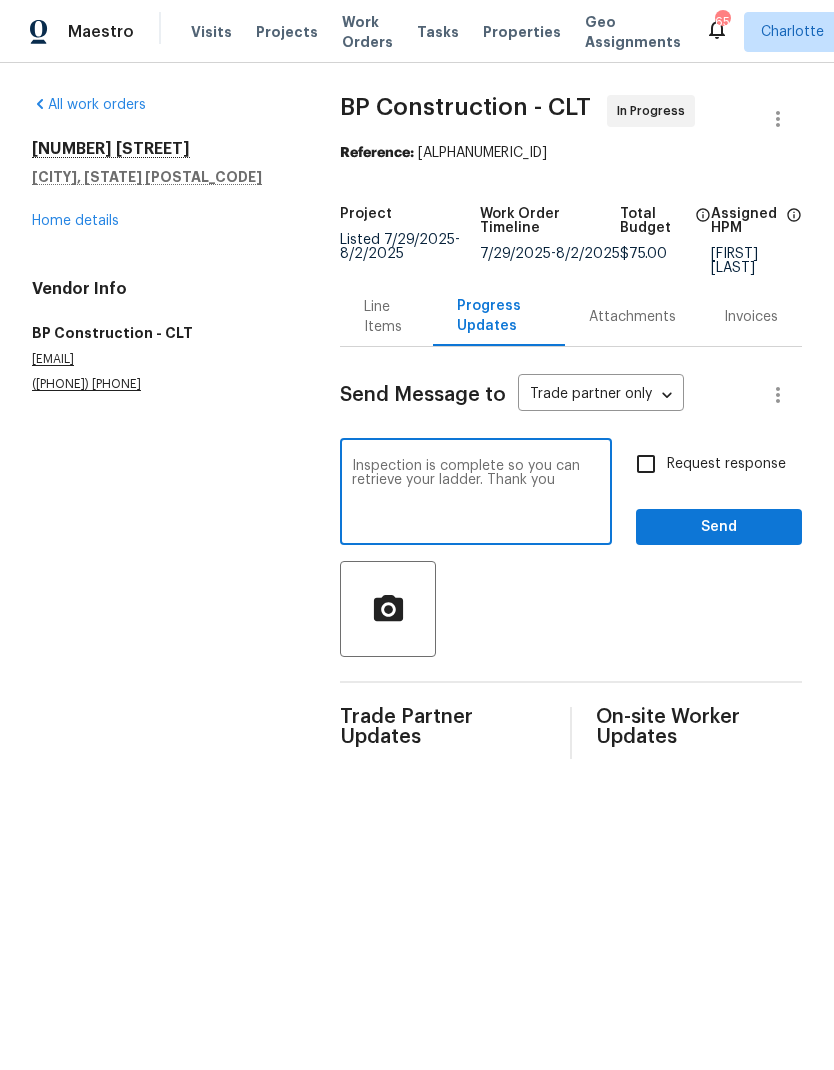 type on "Inspection is complete so you can retrieve your ladder. Thank you" 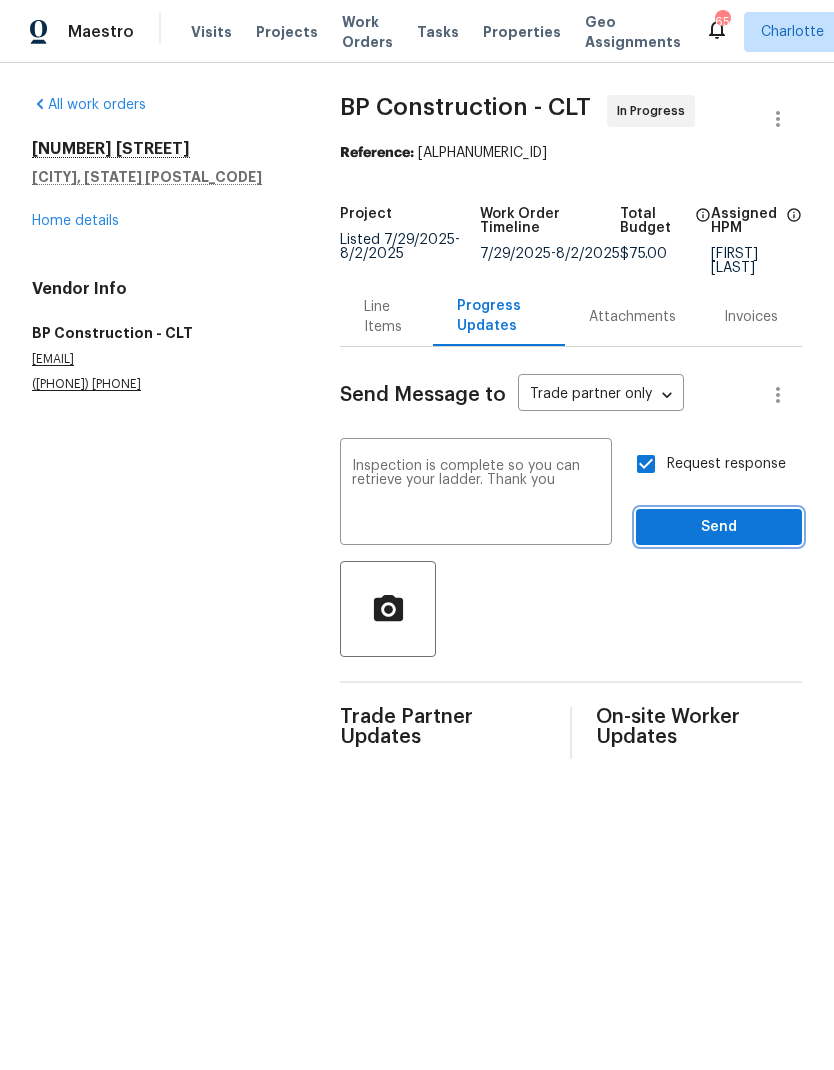 click on "Send" at bounding box center [719, 527] 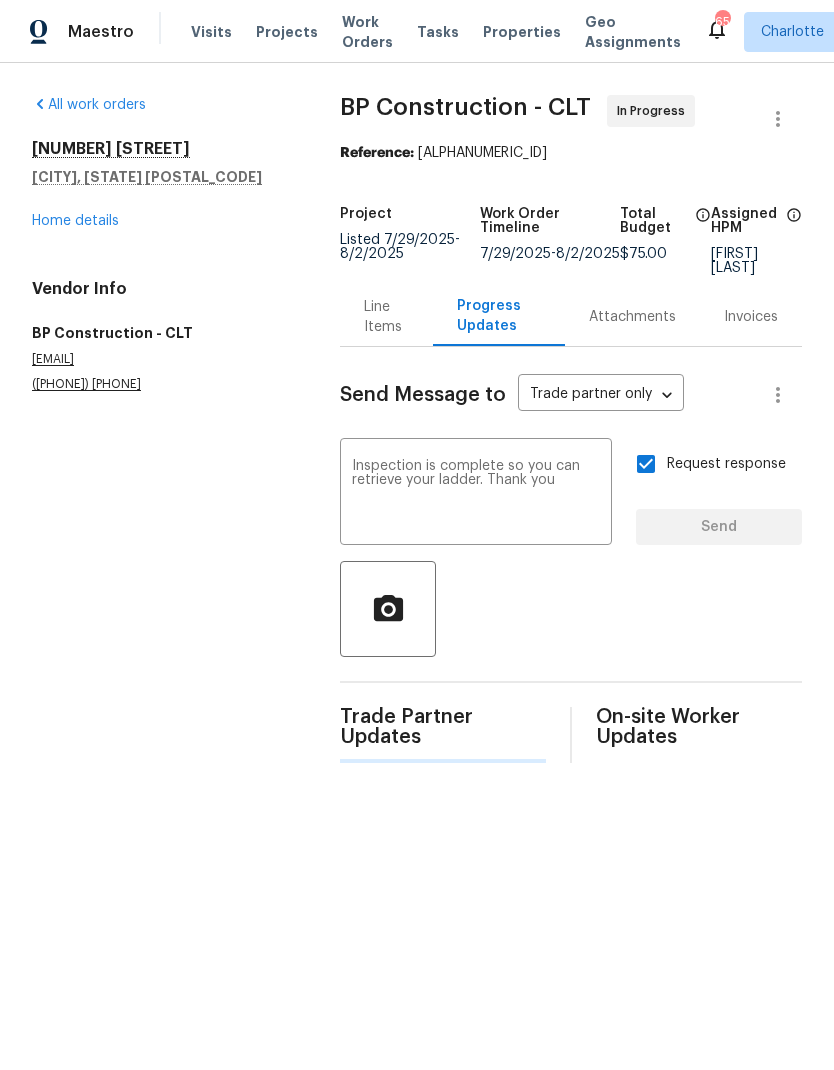 type 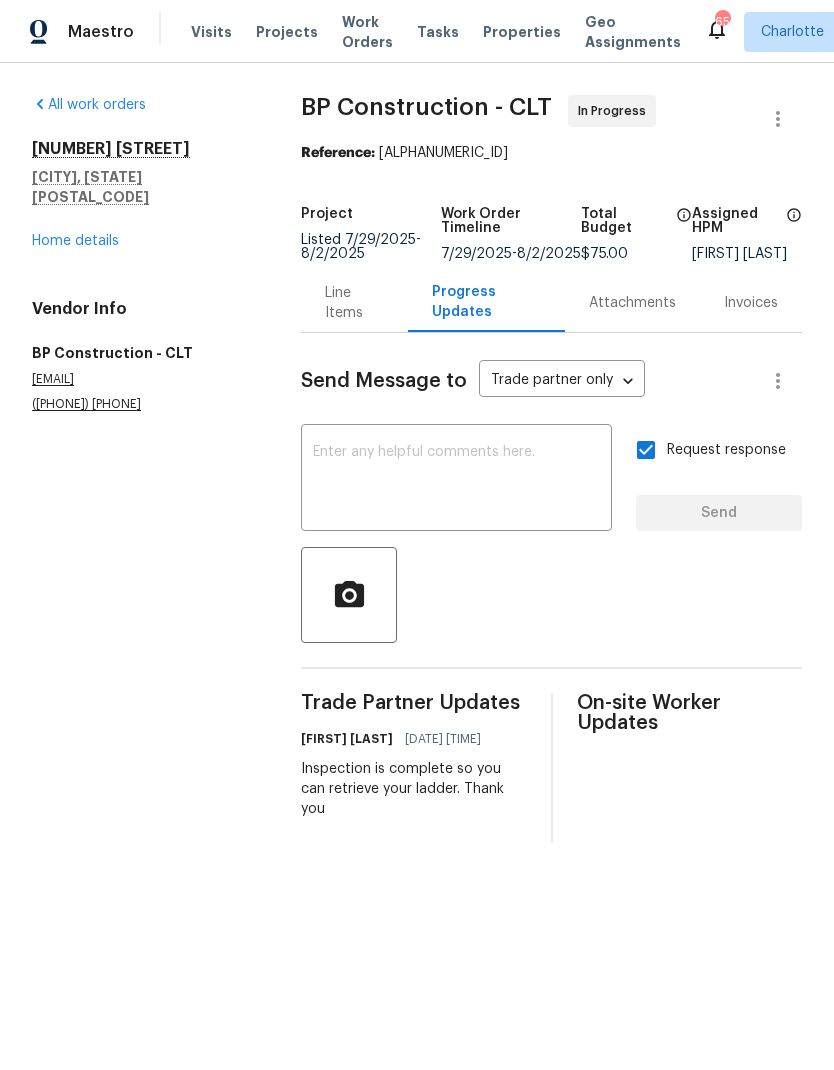 click on "Home details" at bounding box center [75, 241] 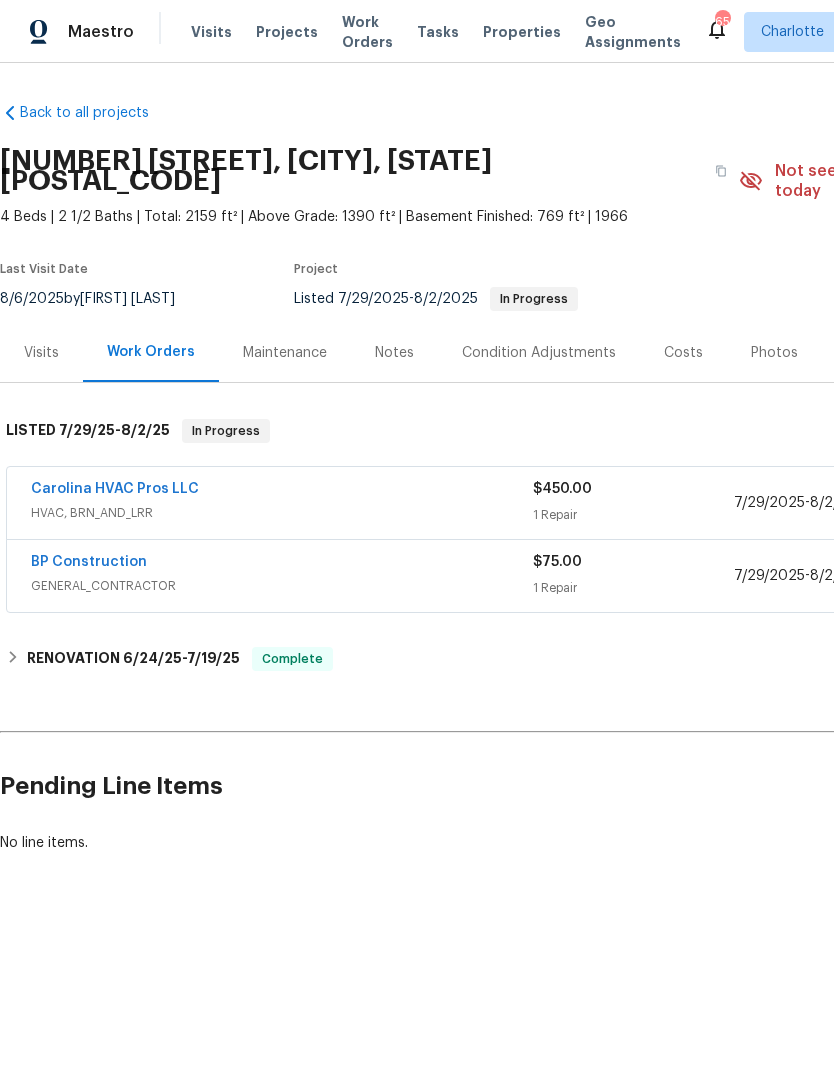 scroll, scrollTop: 0, scrollLeft: 0, axis: both 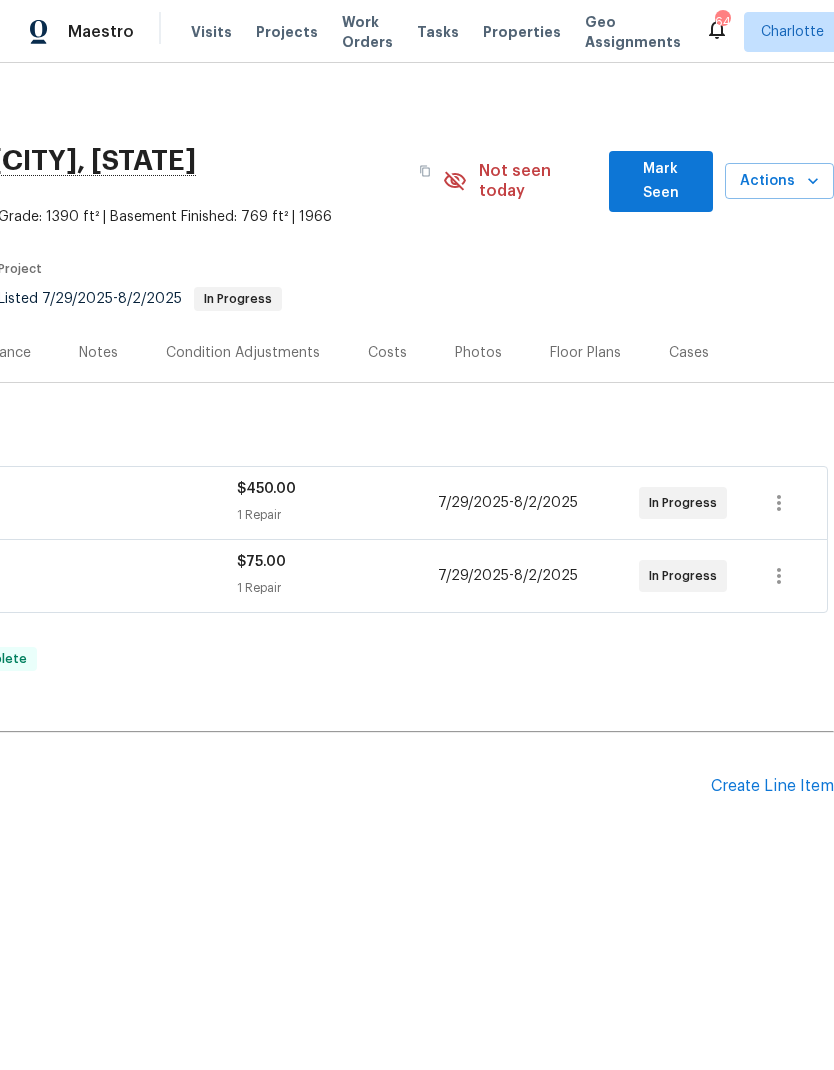 click on "[NUMBER] [STREET], [CITY], [STATE] [POSTAL_CODE]" at bounding box center (73, 171) 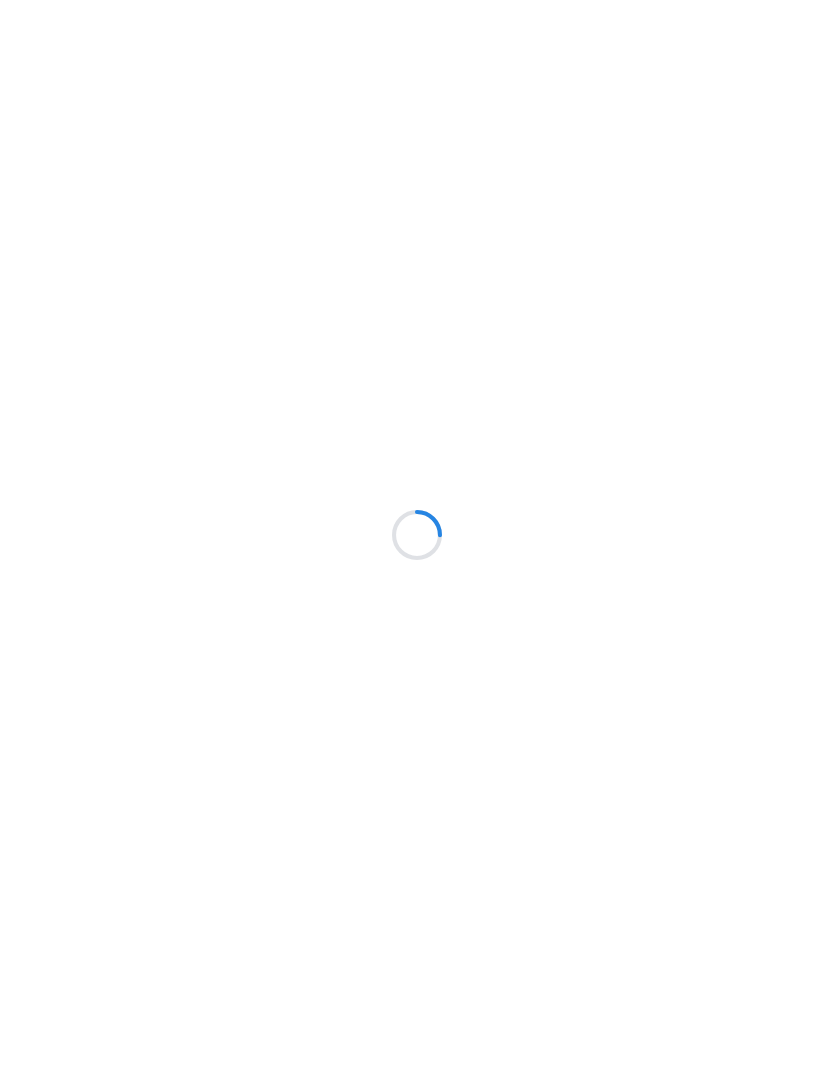 scroll, scrollTop: 0, scrollLeft: 0, axis: both 